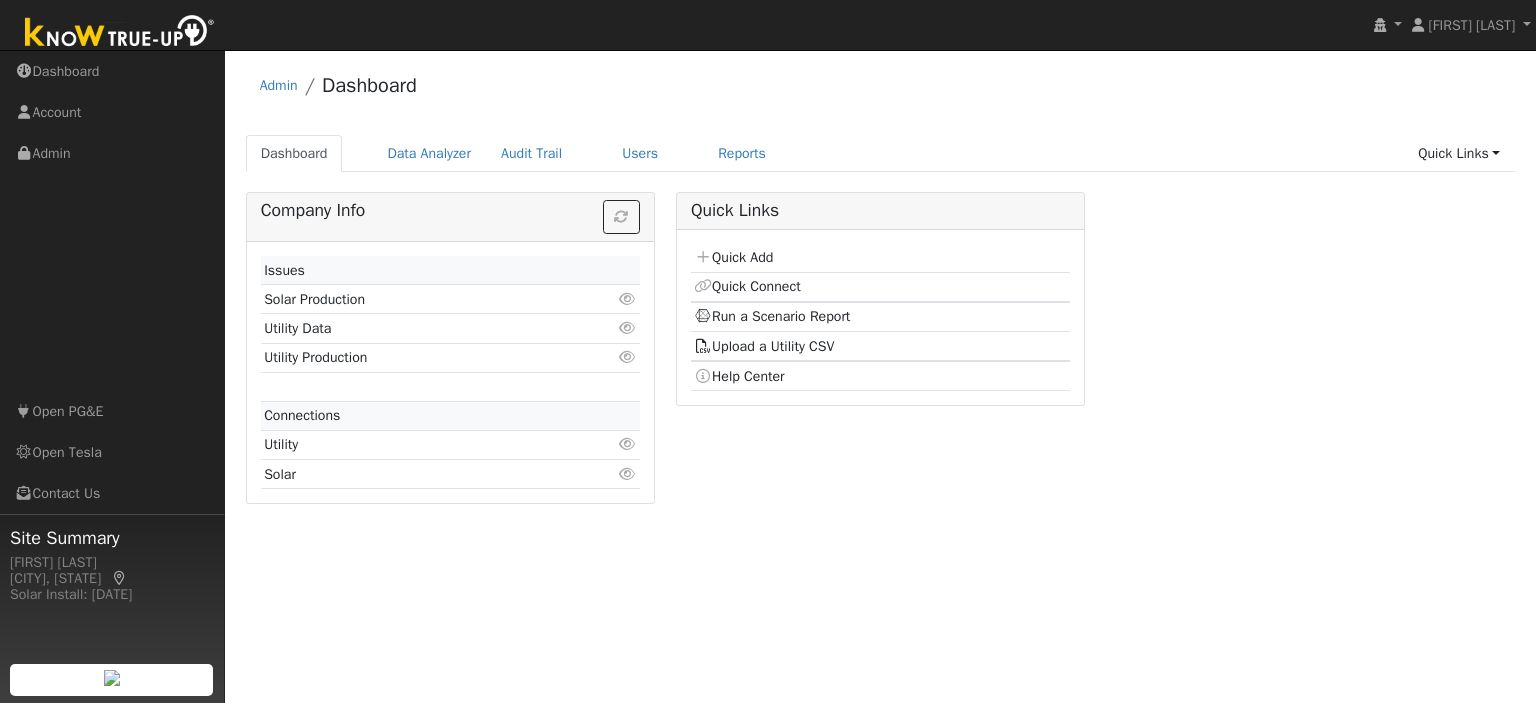 scroll, scrollTop: 0, scrollLeft: 0, axis: both 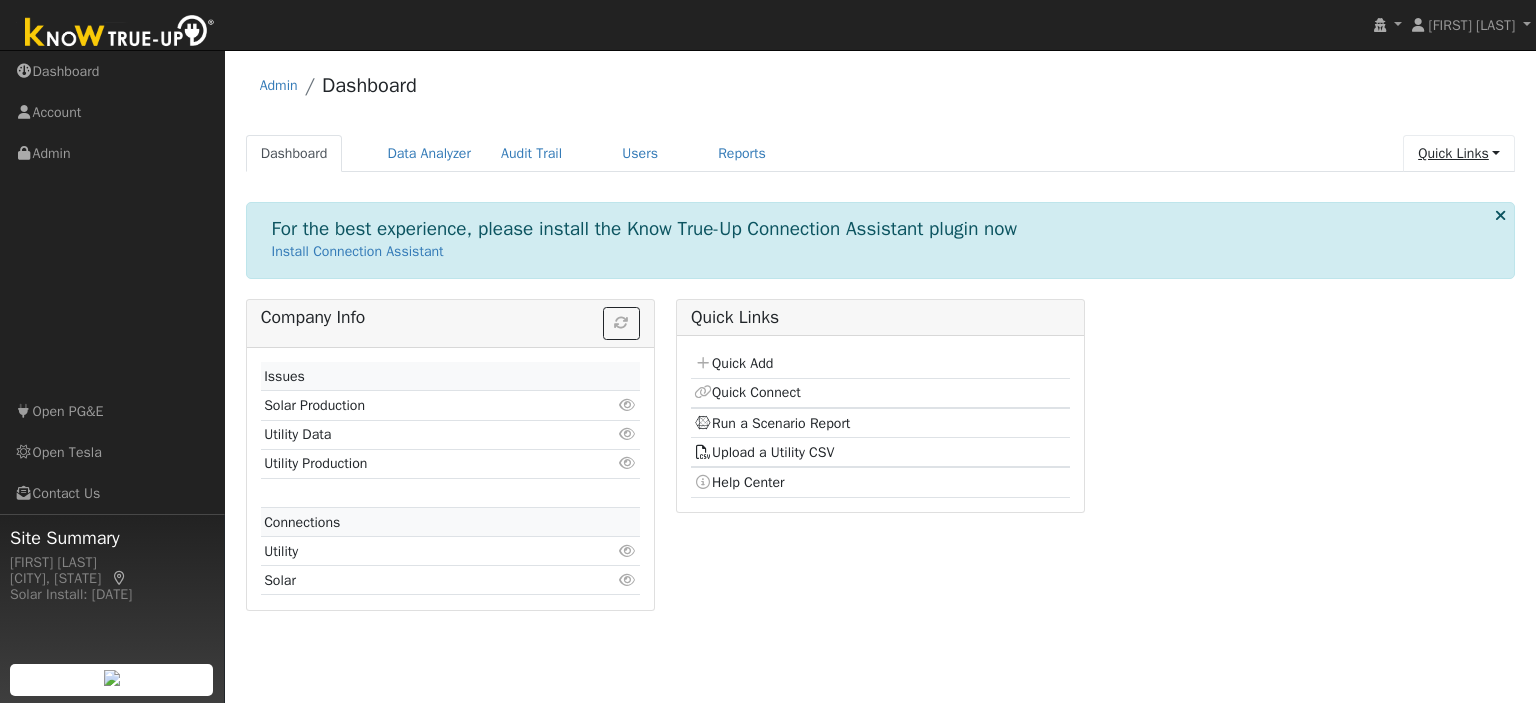 click on "Quick Links" at bounding box center (1459, 153) 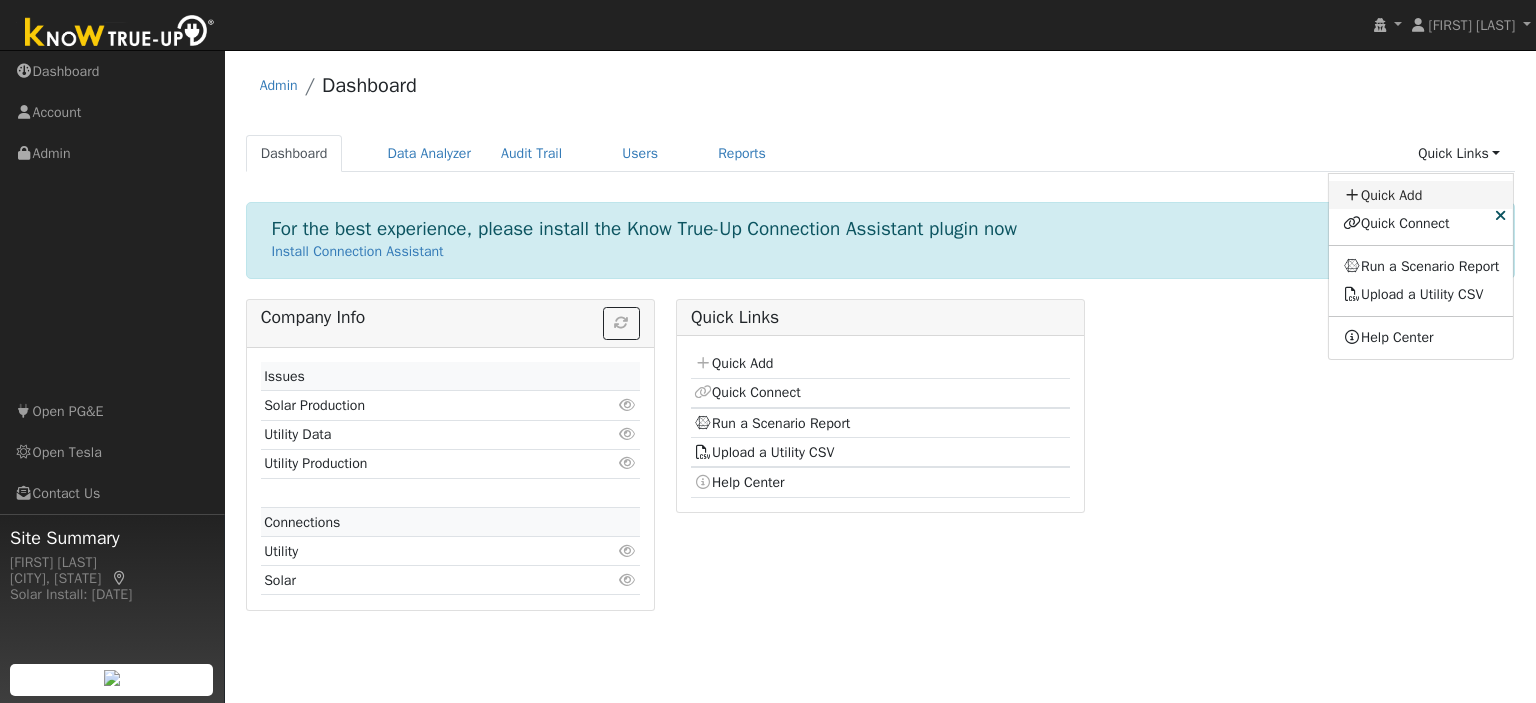 click on "Quick Add" at bounding box center (1421, 195) 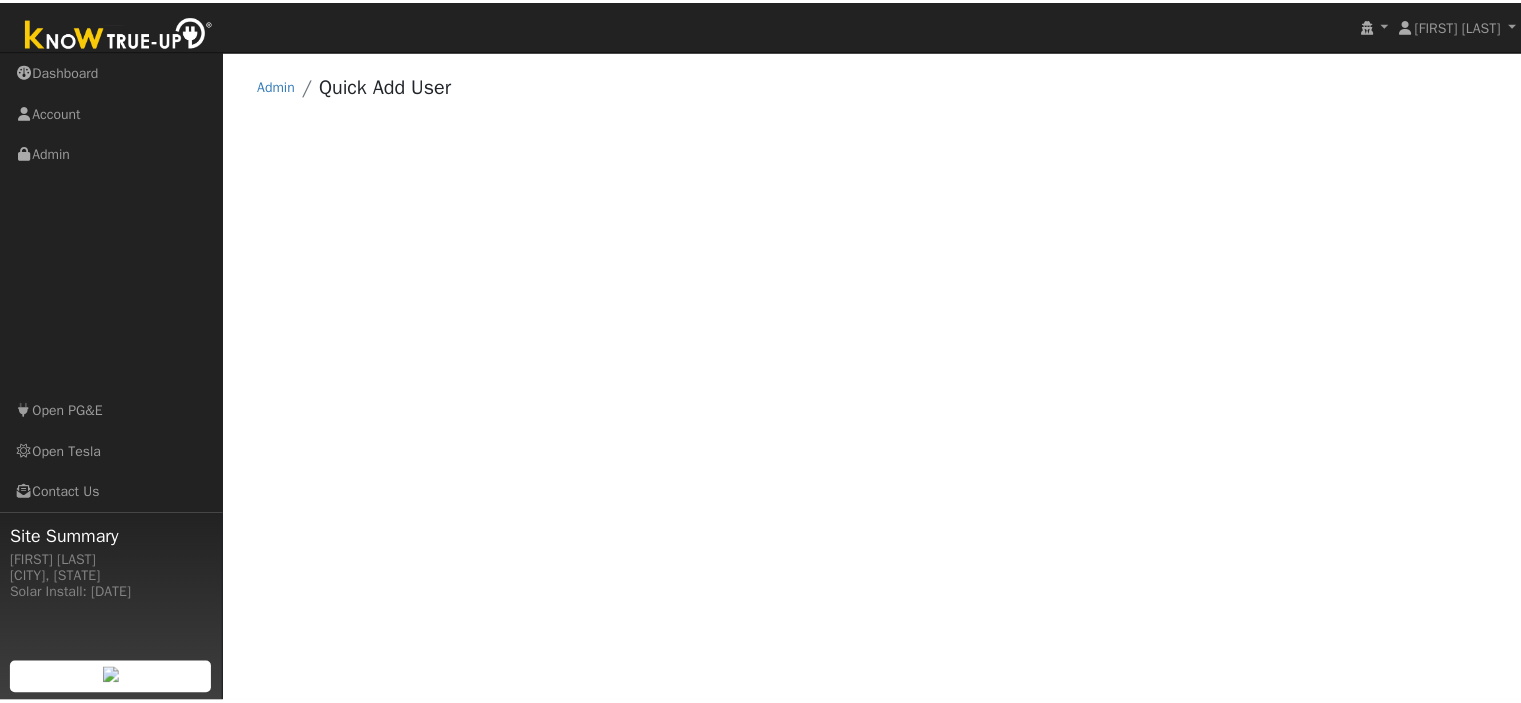 scroll, scrollTop: 0, scrollLeft: 0, axis: both 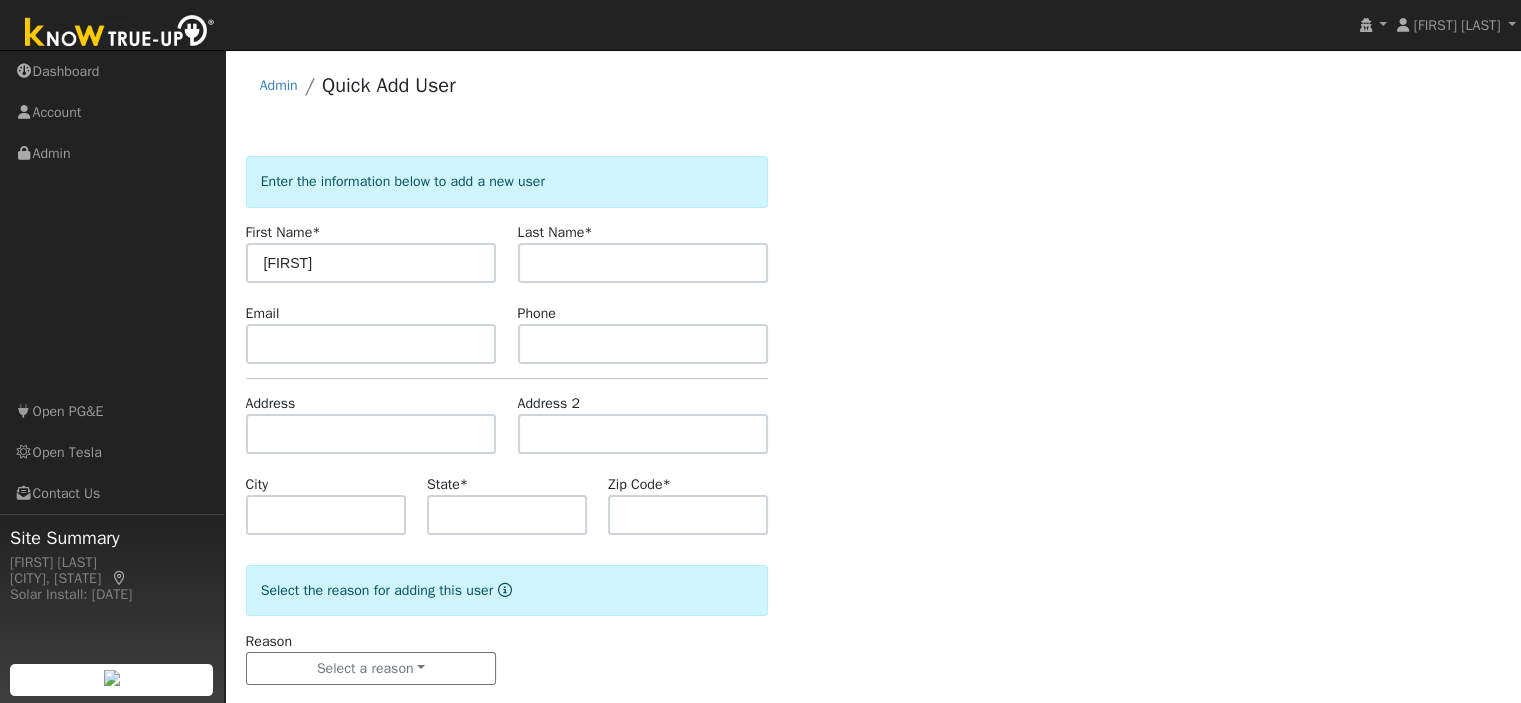 type on "[FIRST]" 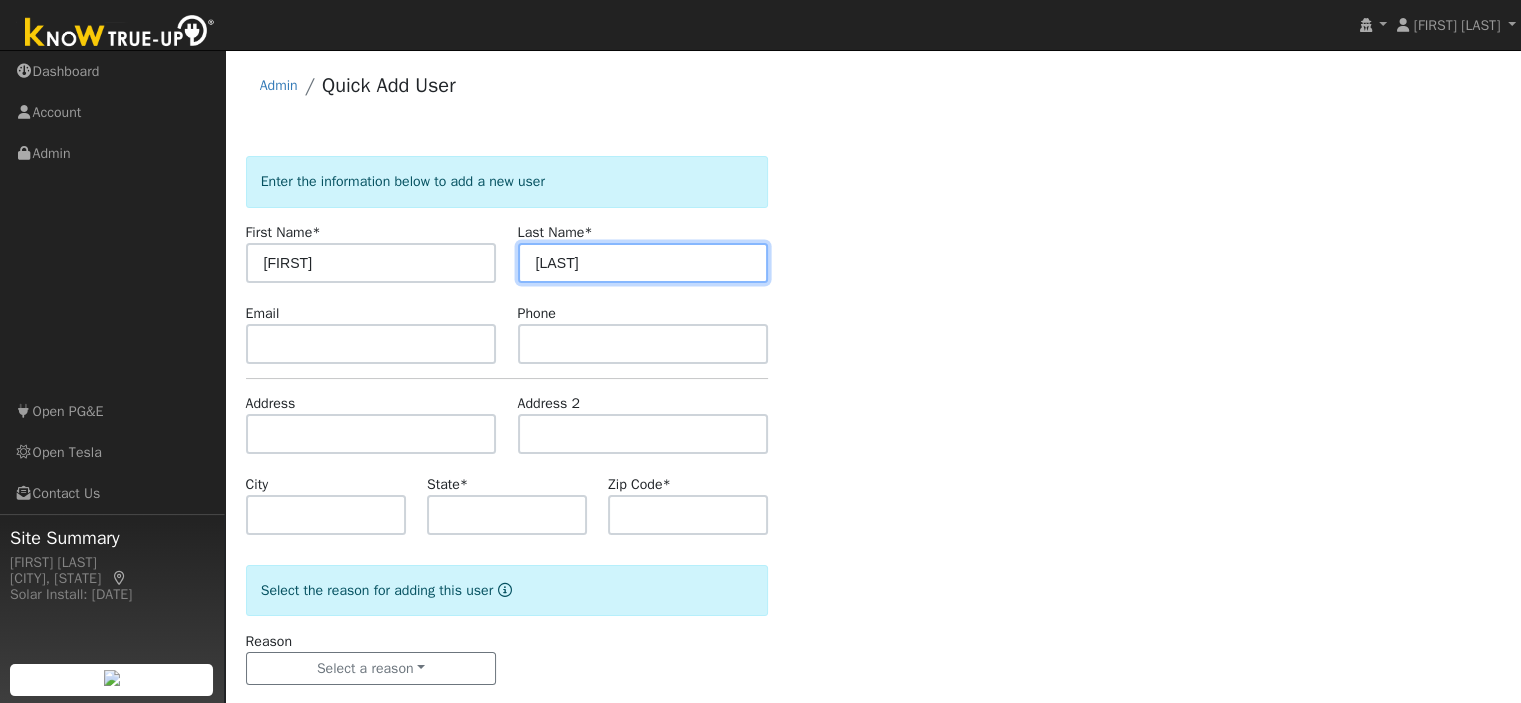 type on "[LAST]" 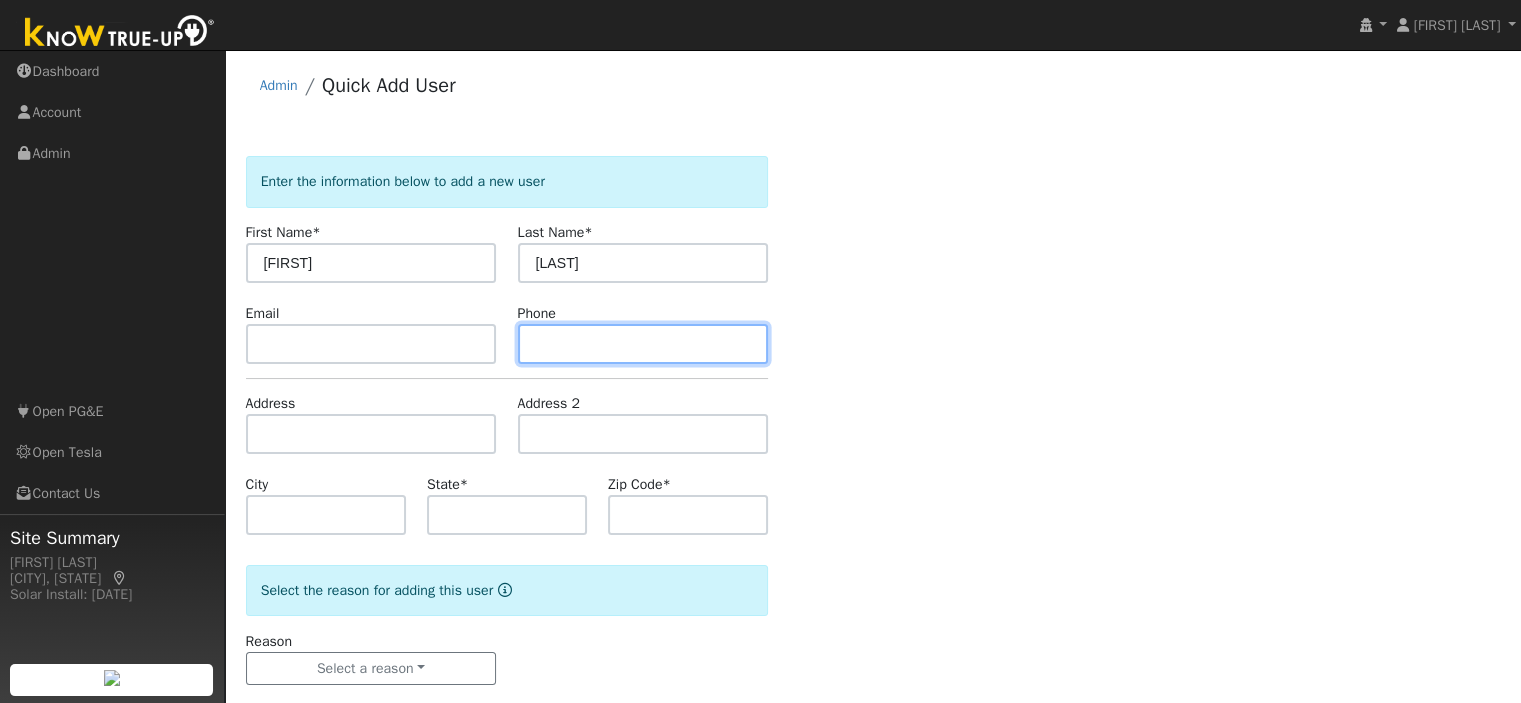 paste on "[PHONE]" 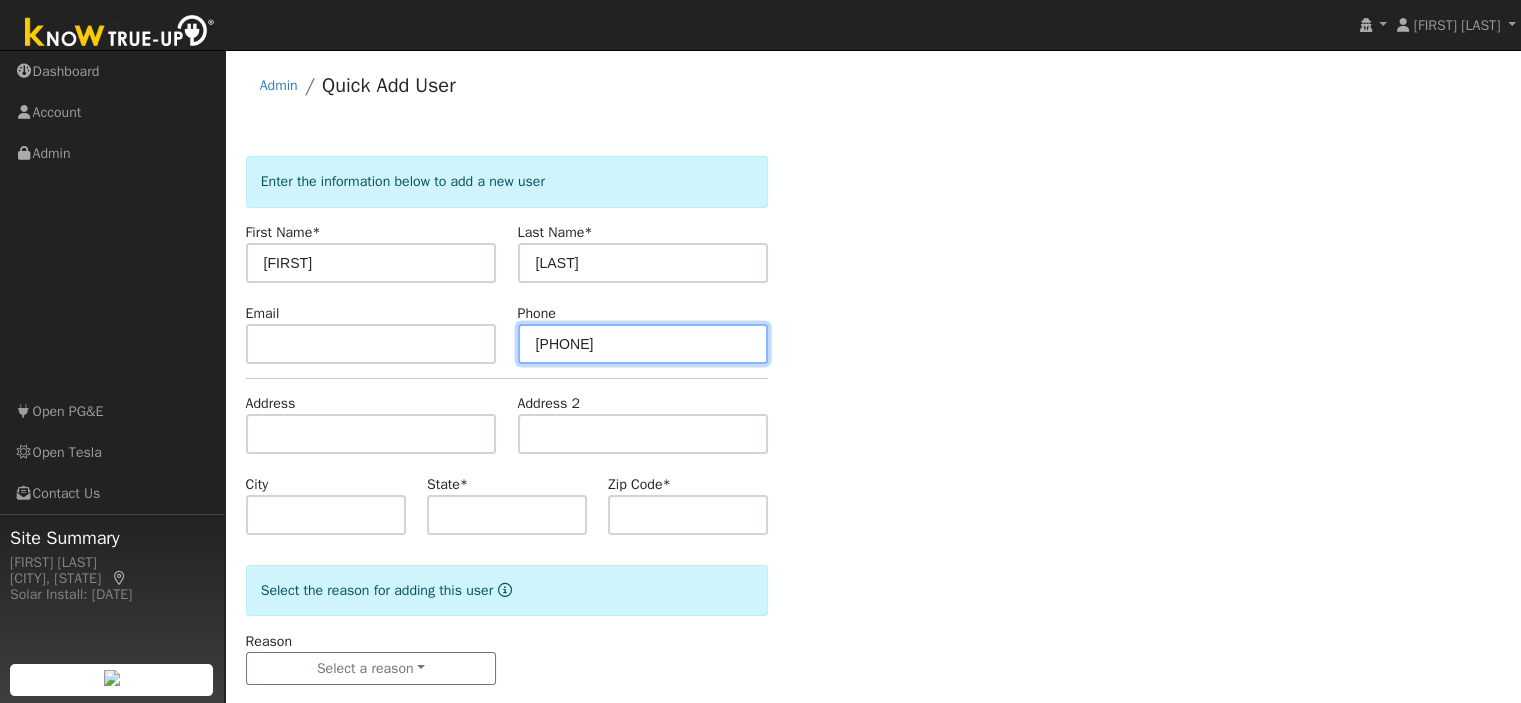 click on "[PHONE]" at bounding box center [643, 344] 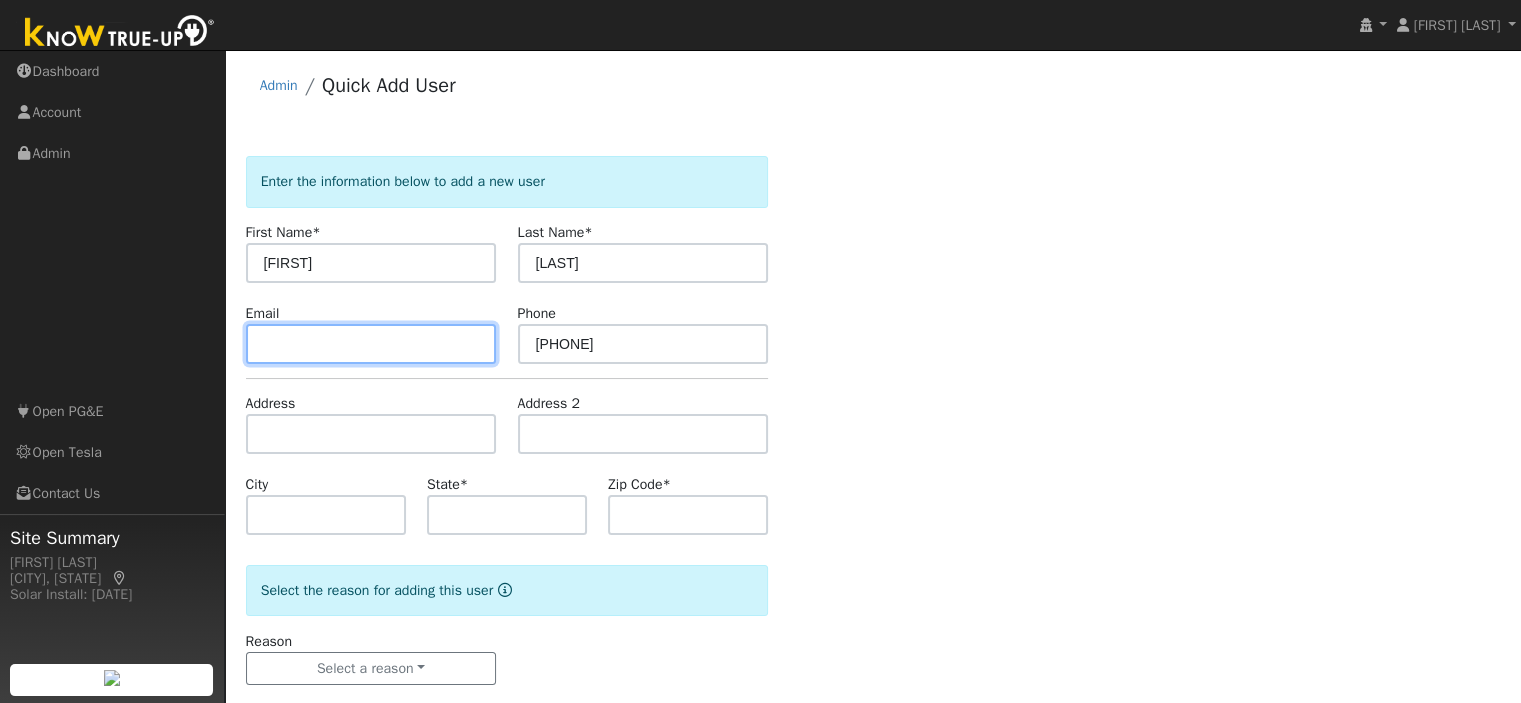 paste on "[EMAIL]" 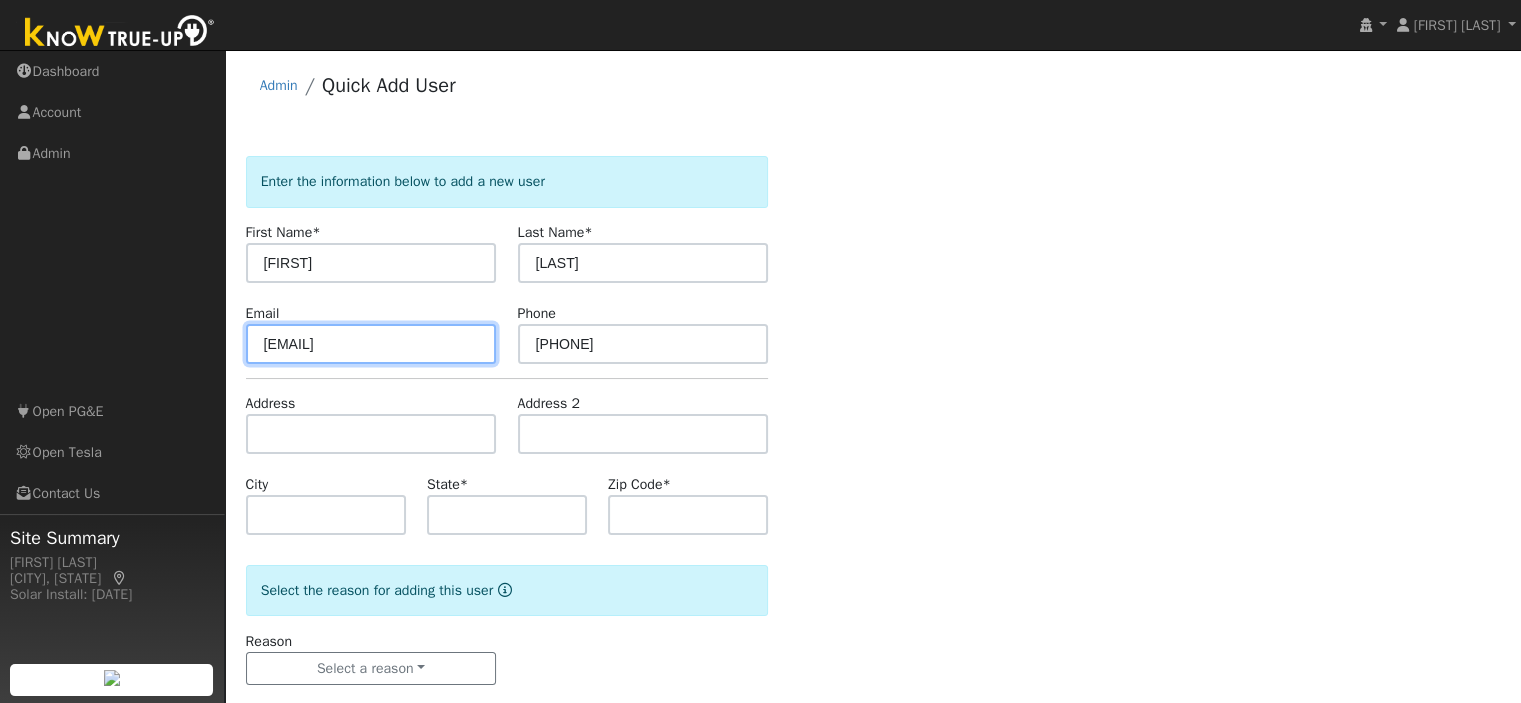 type on "[EMAIL]" 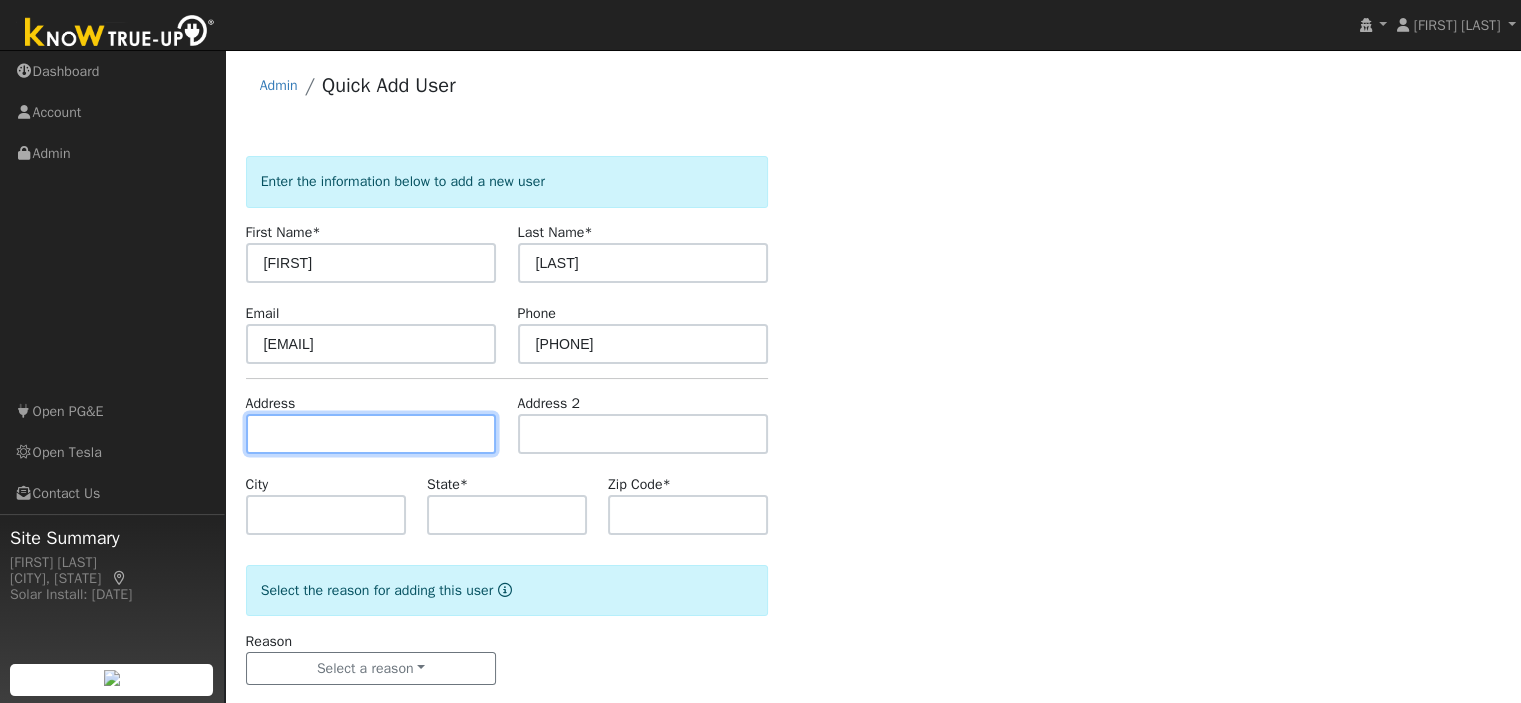 paste on "[NUMBER] [STREET]" 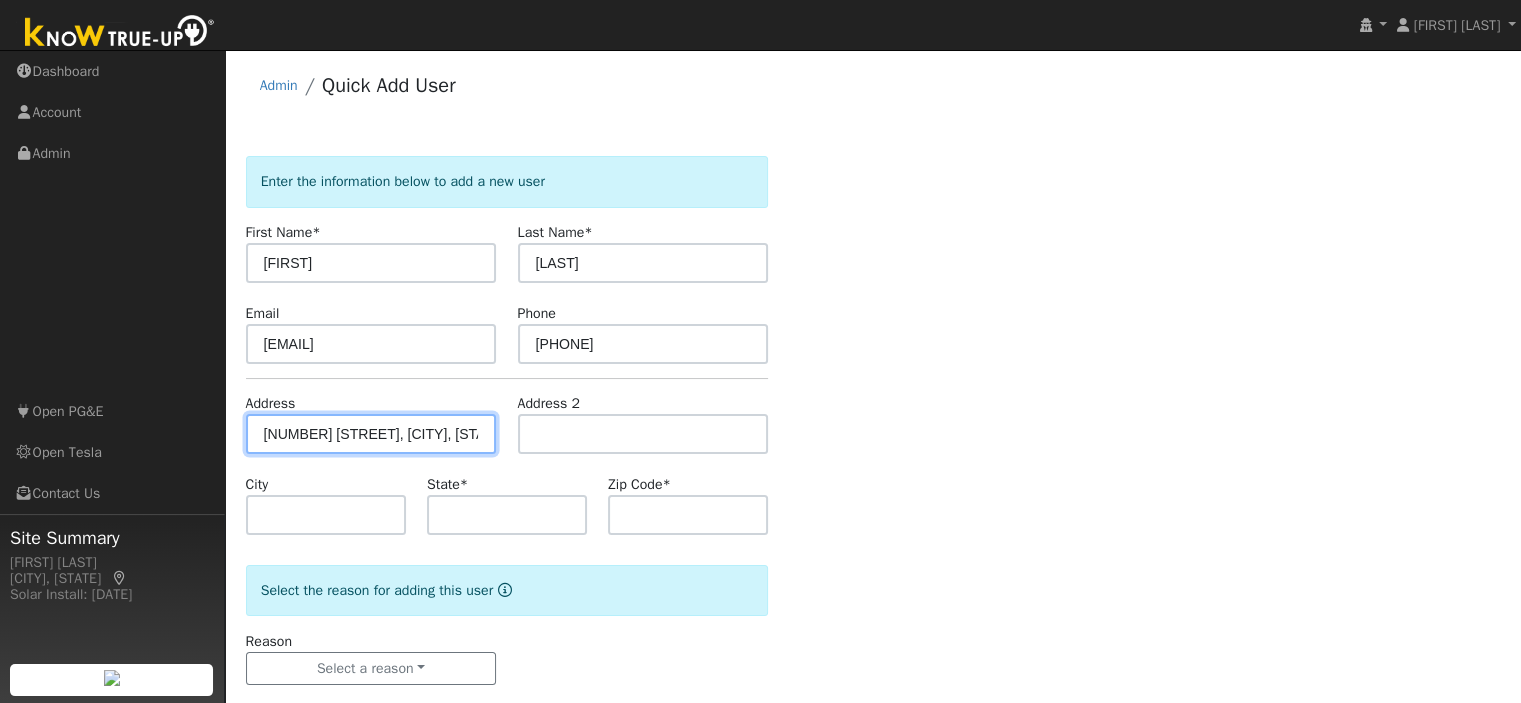 type on "[NUMBER] [STREET]" 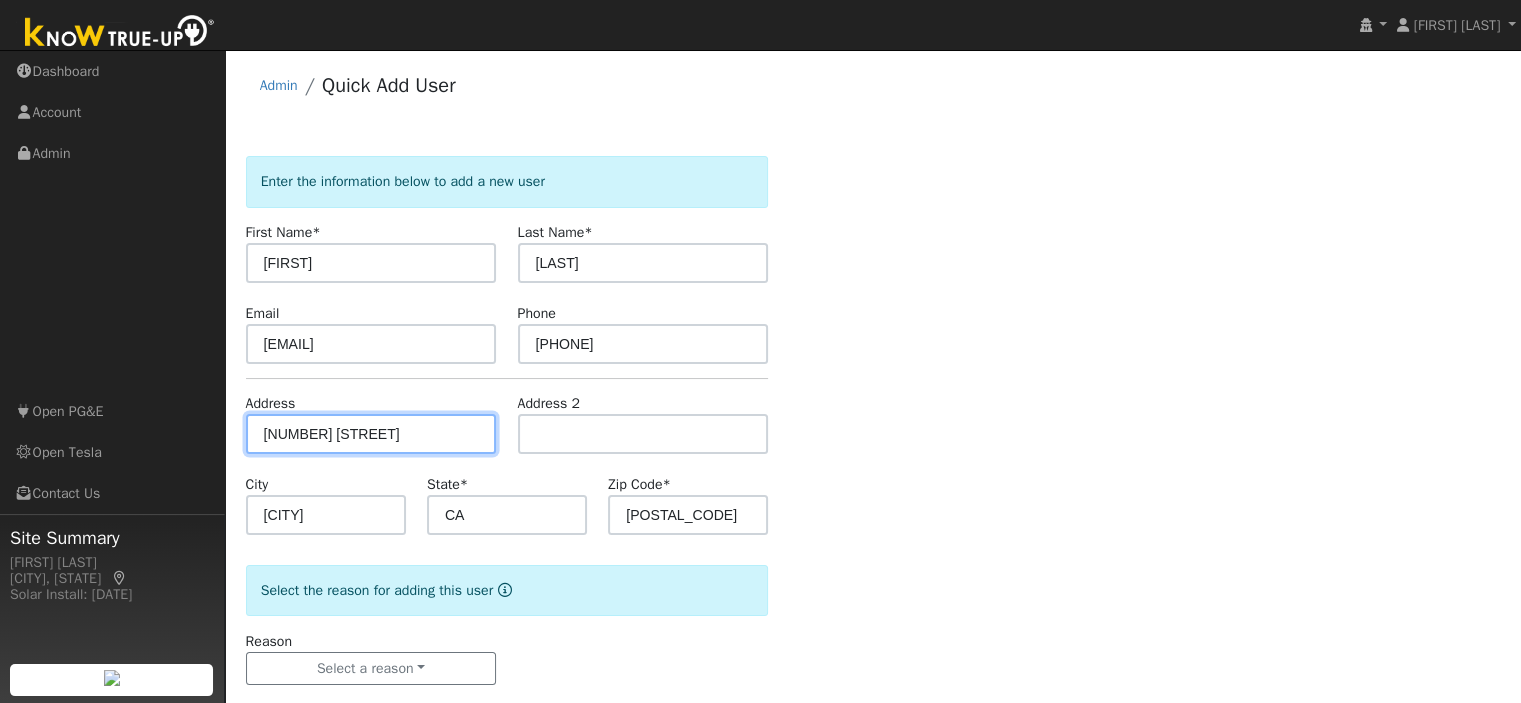 scroll, scrollTop: 31, scrollLeft: 0, axis: vertical 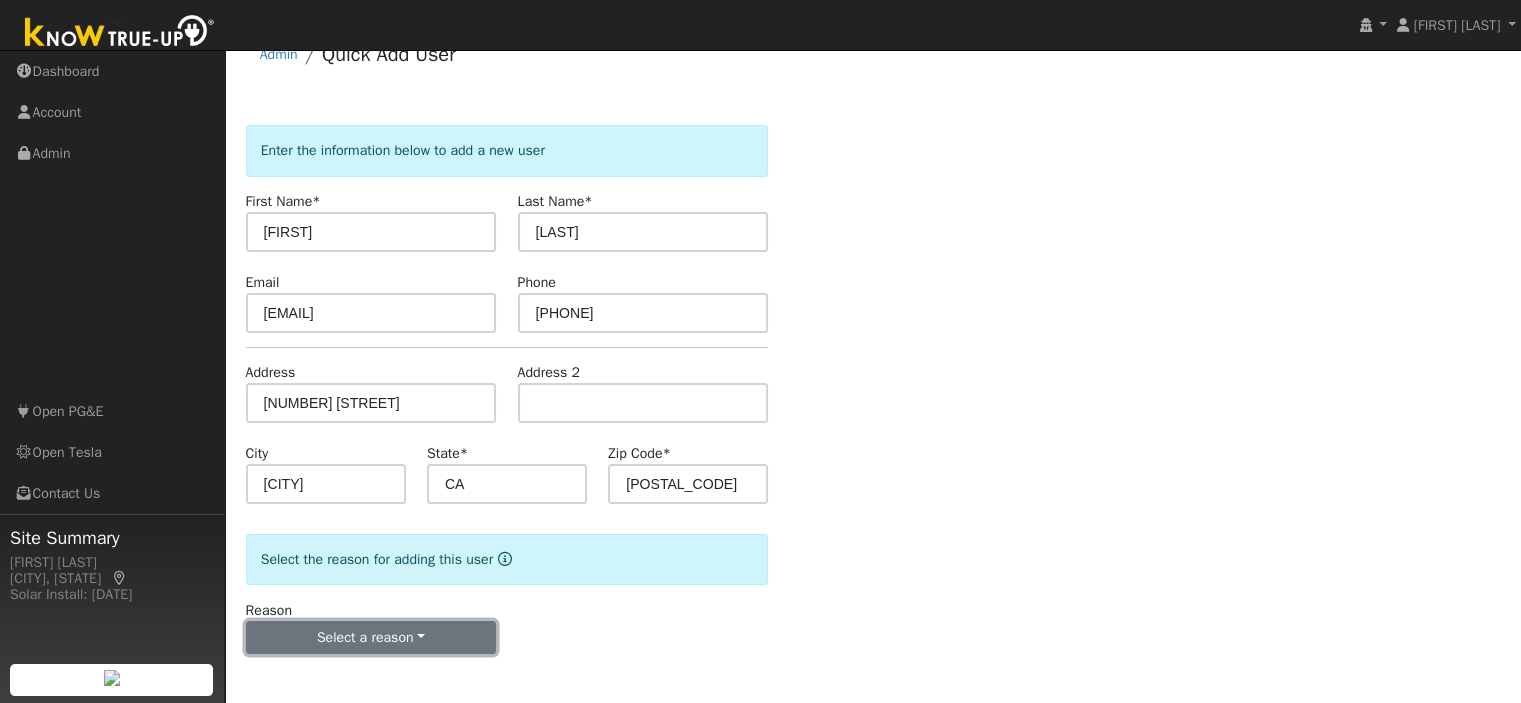 click on "Select a reason" at bounding box center (371, 638) 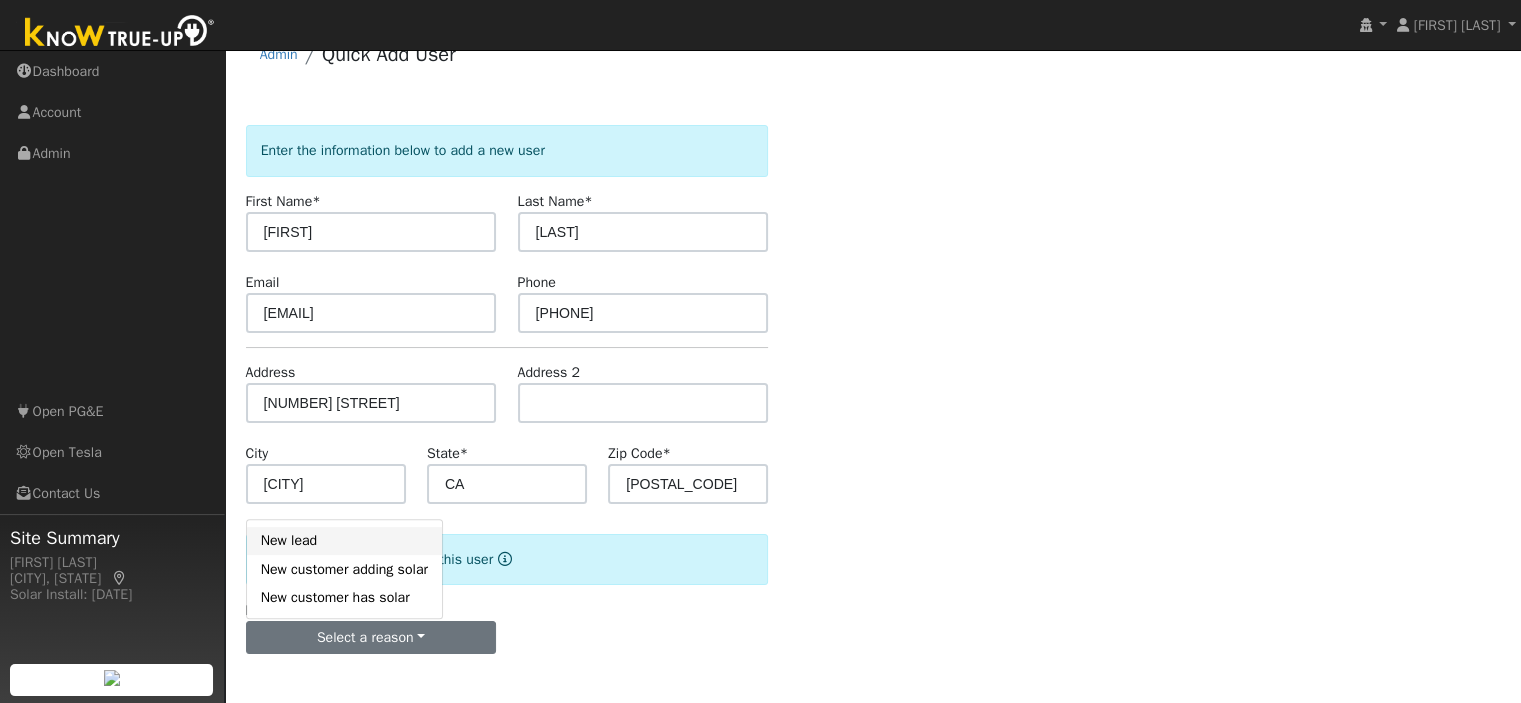 click on "New lead" at bounding box center (344, 541) 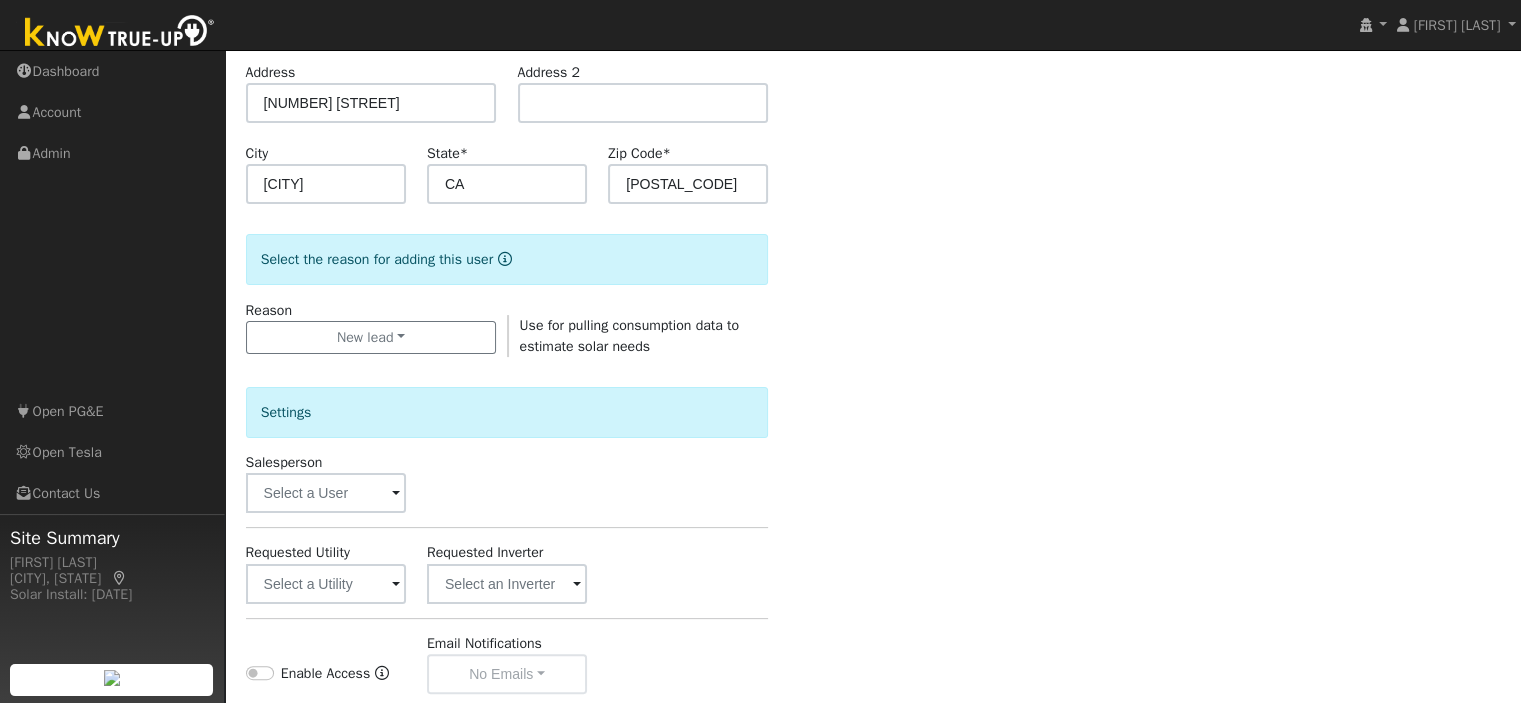 scroll, scrollTop: 431, scrollLeft: 0, axis: vertical 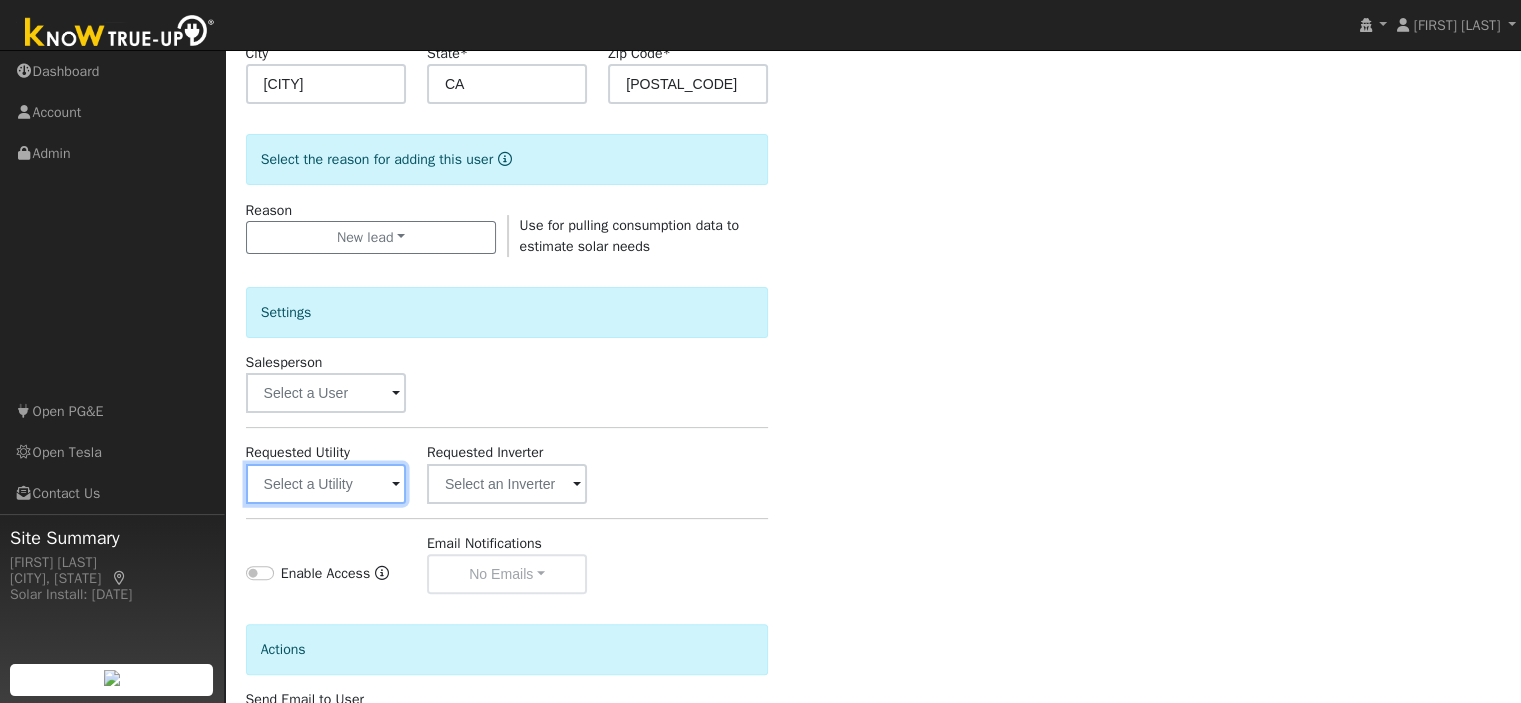 click at bounding box center [326, 484] 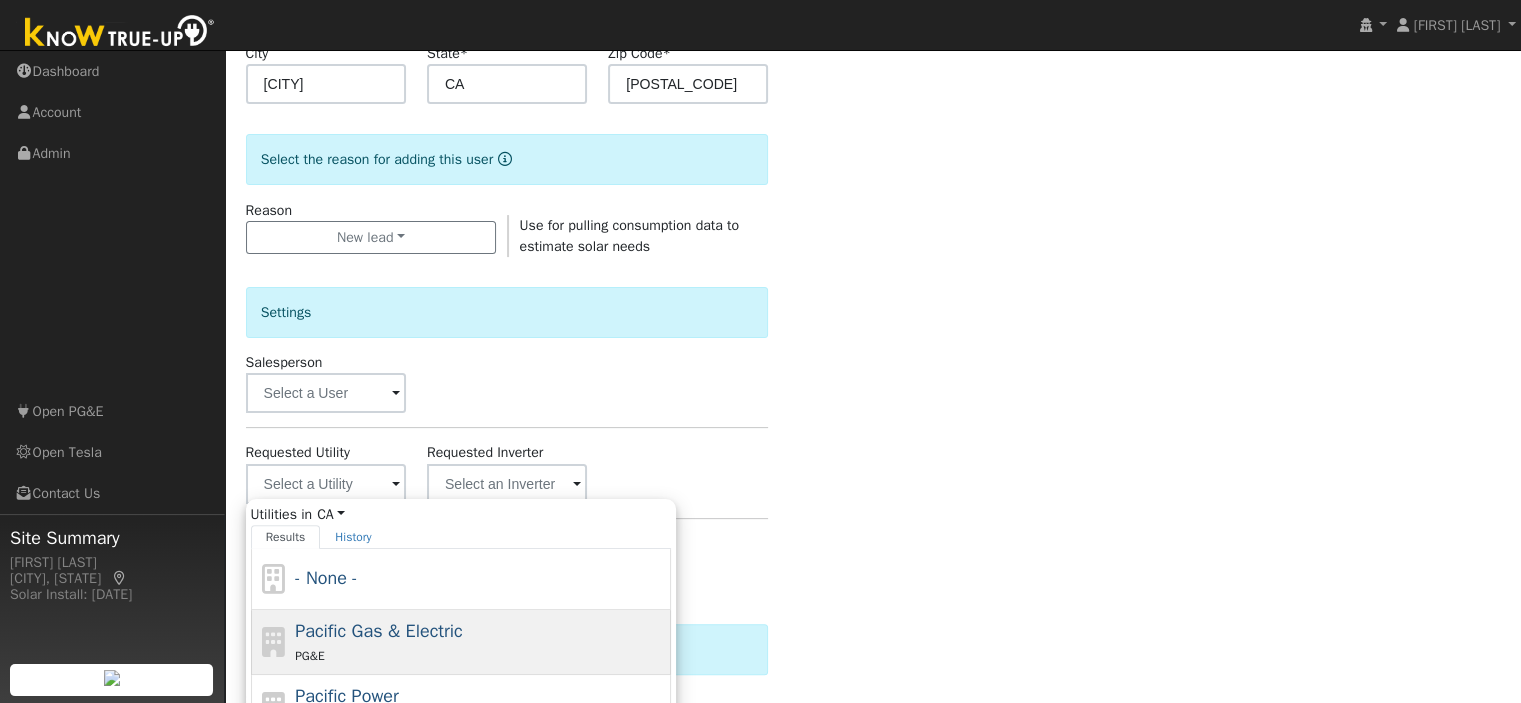 click on "Pacific Gas & Electric" at bounding box center (379, 631) 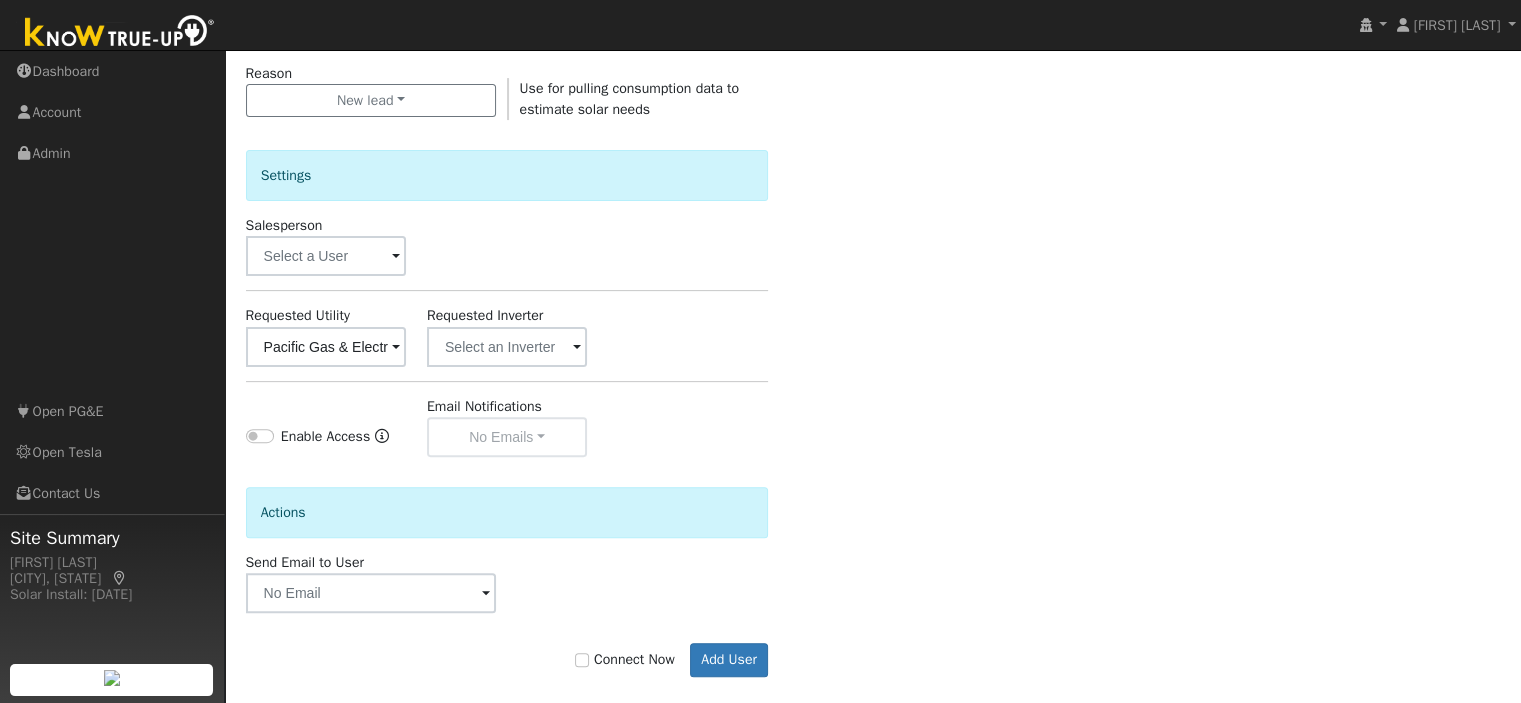scroll, scrollTop: 589, scrollLeft: 0, axis: vertical 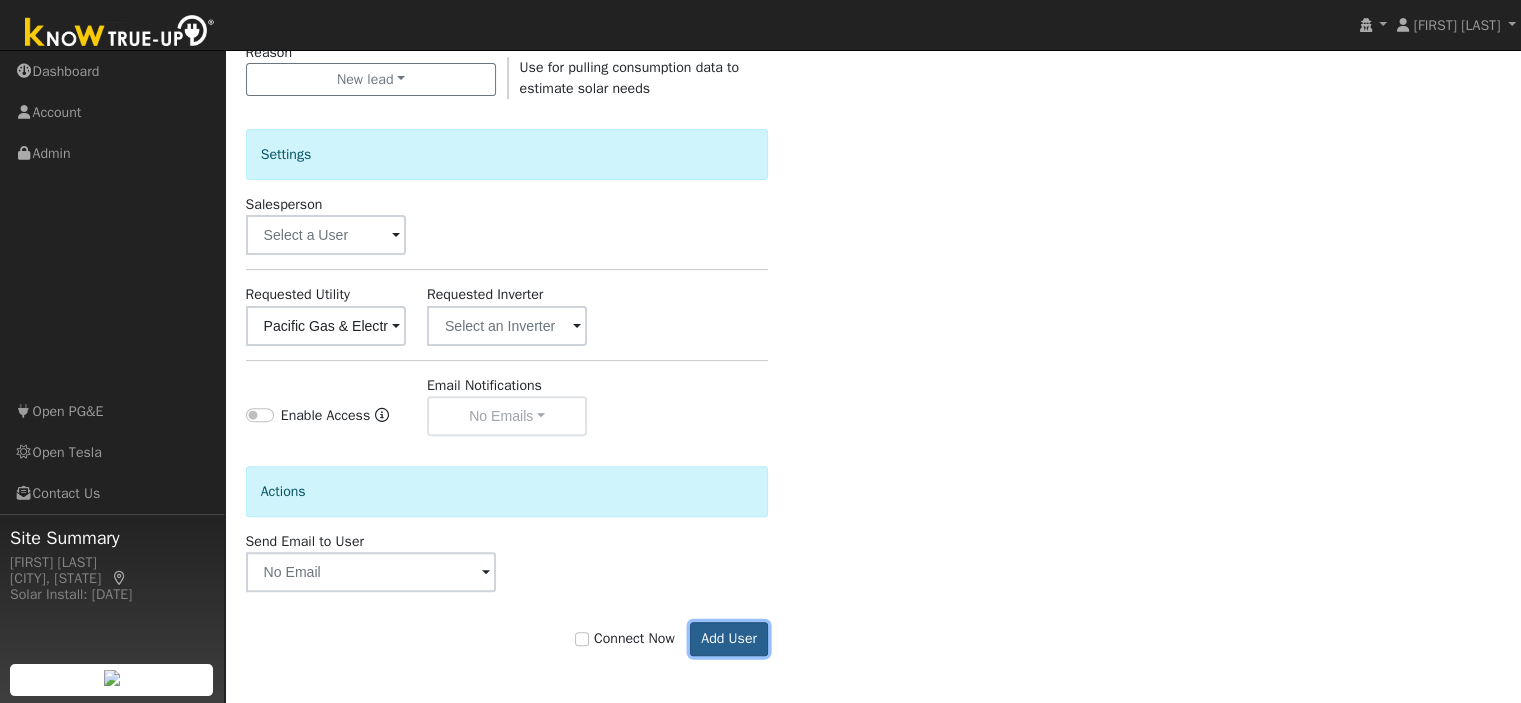 click on "Add User" at bounding box center (729, 639) 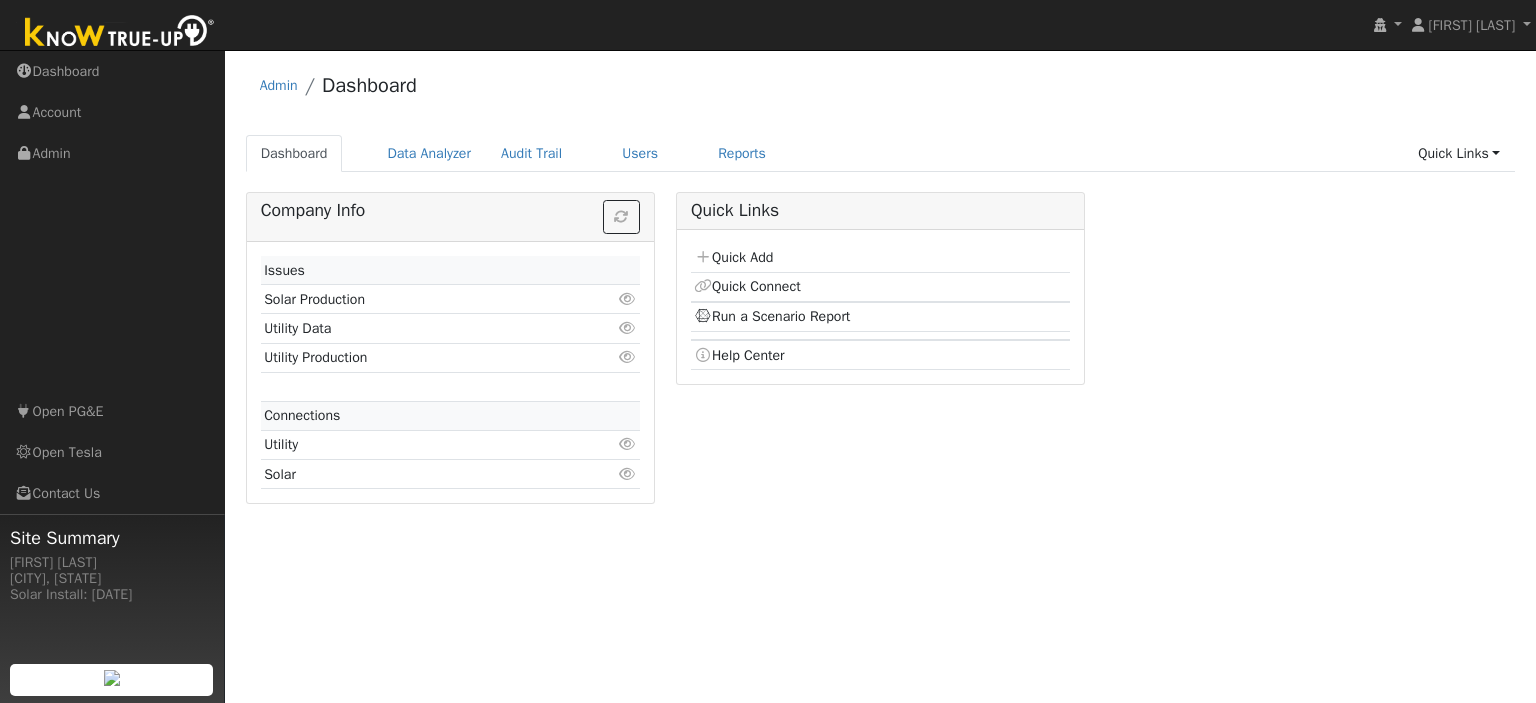 scroll, scrollTop: 0, scrollLeft: 0, axis: both 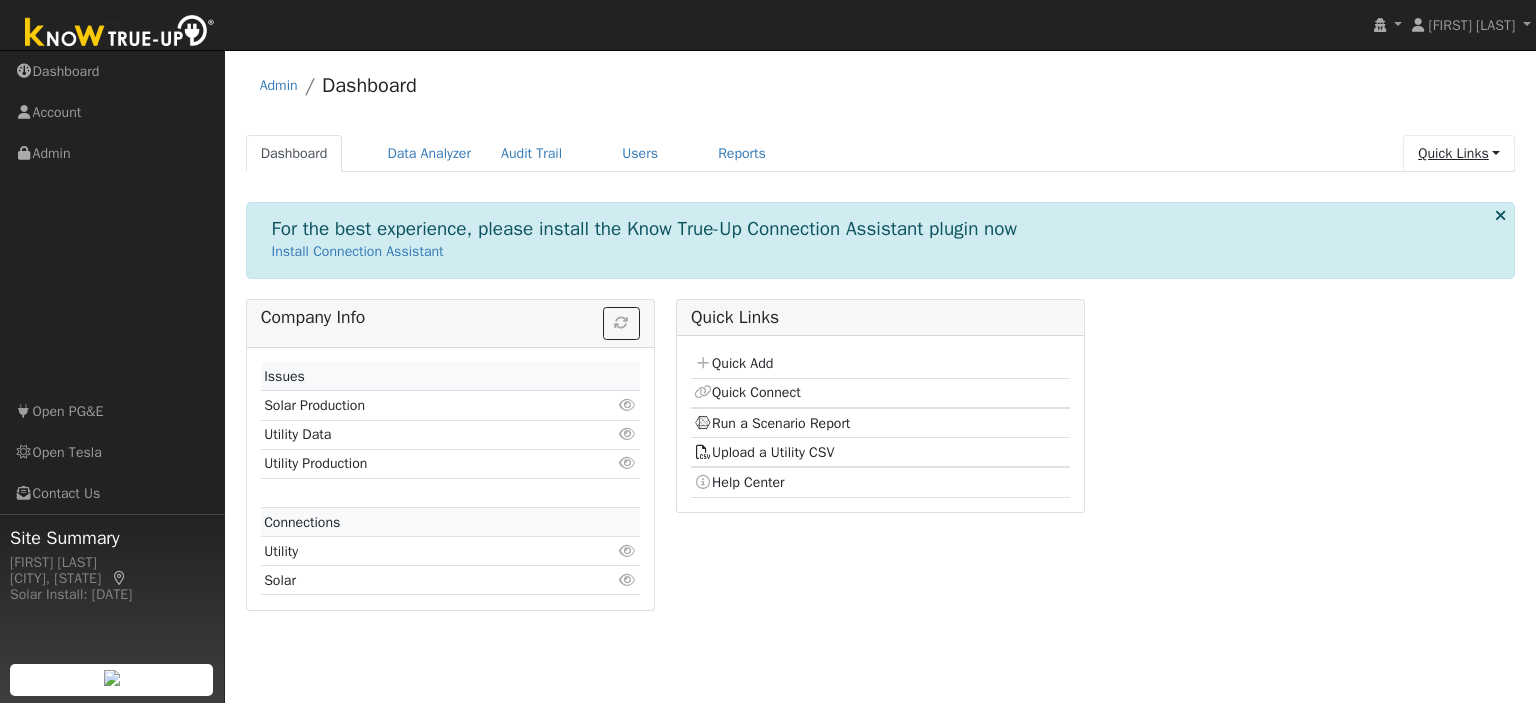 click on "Quick Links" at bounding box center (1459, 153) 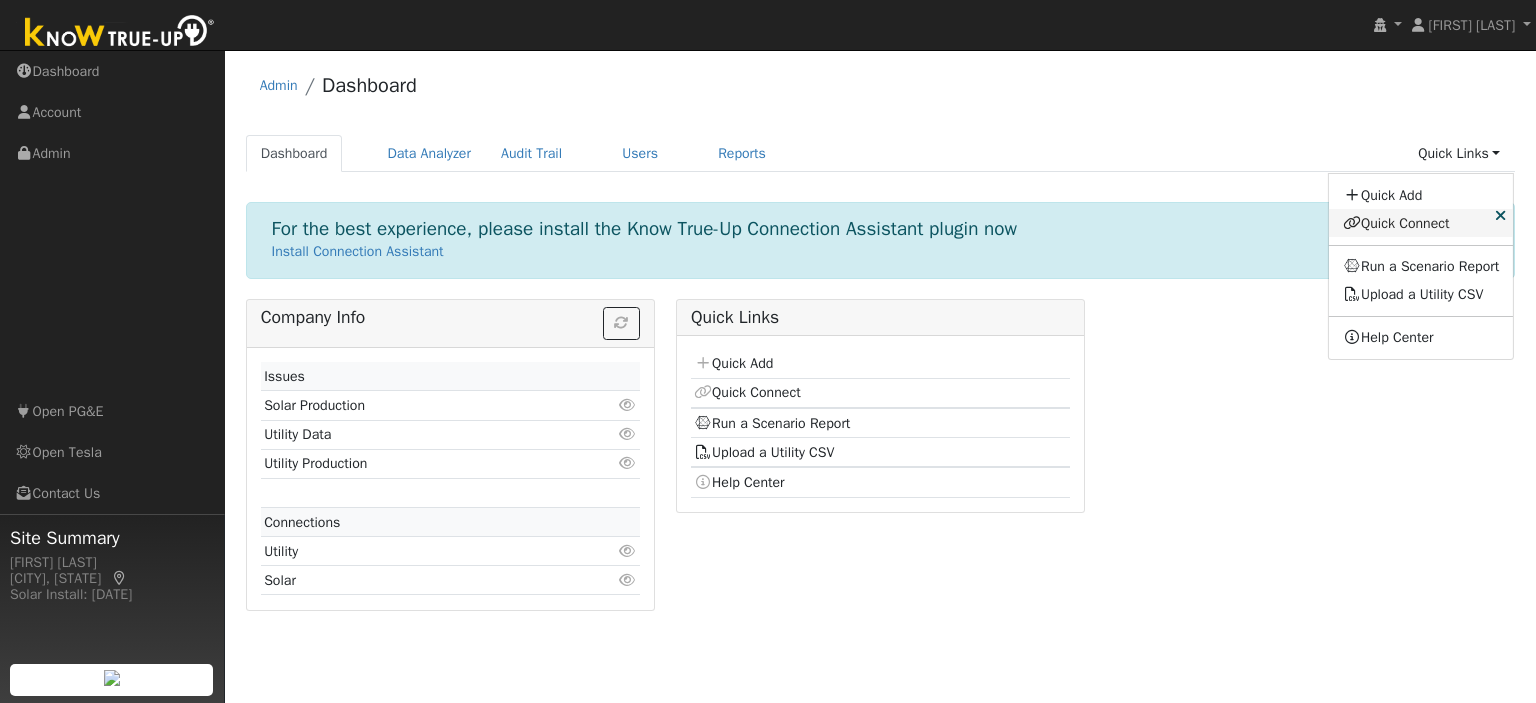 click on "Quick Connect" at bounding box center (1421, 223) 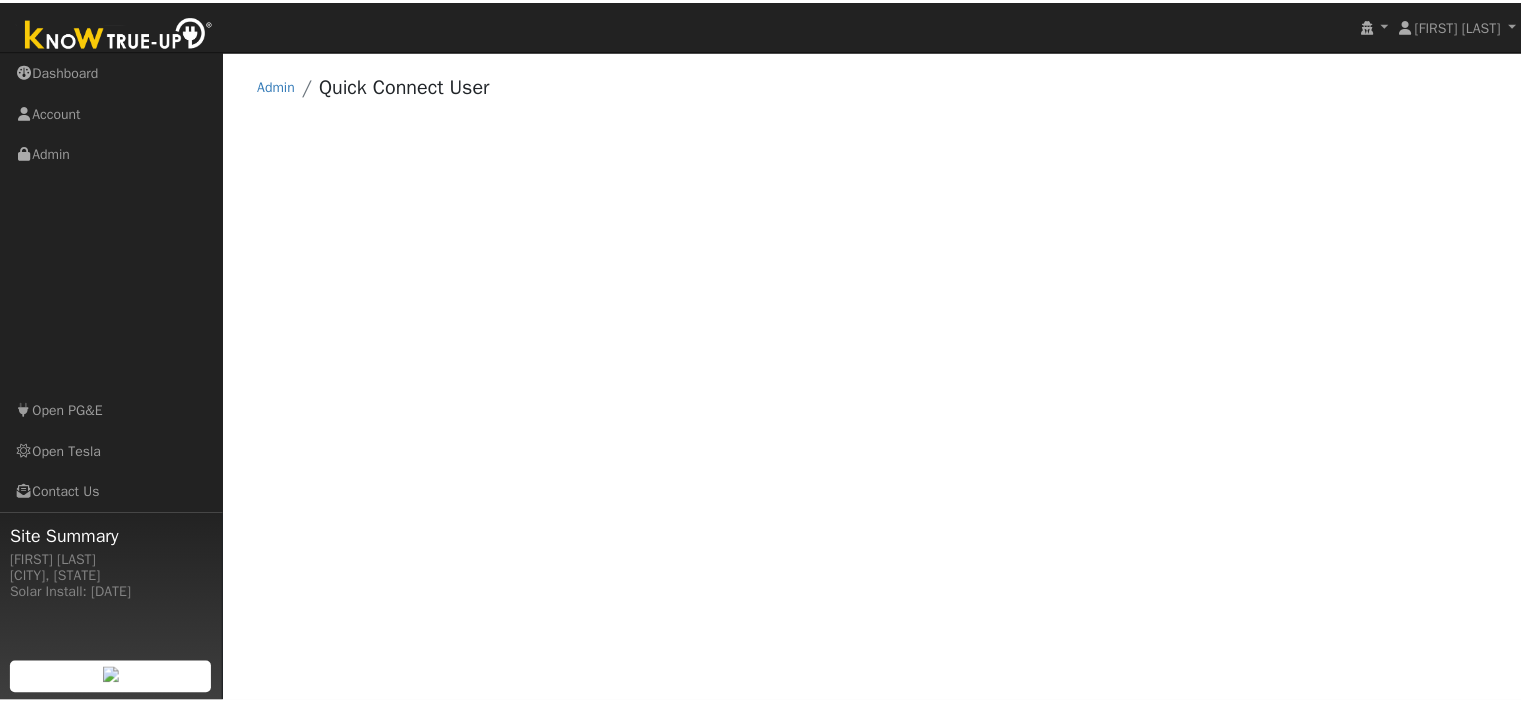 scroll, scrollTop: 0, scrollLeft: 0, axis: both 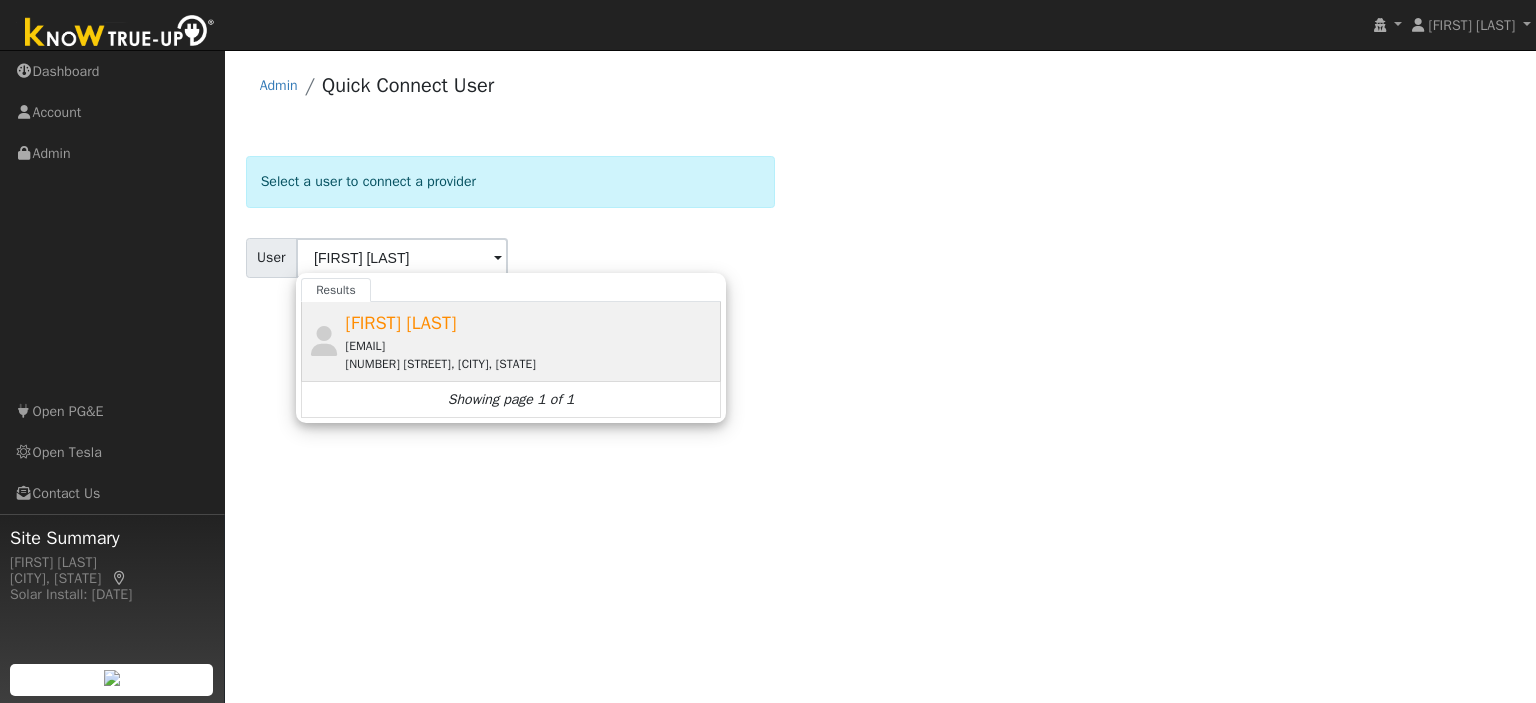 click on "Rick Paauwe" at bounding box center (401, 323) 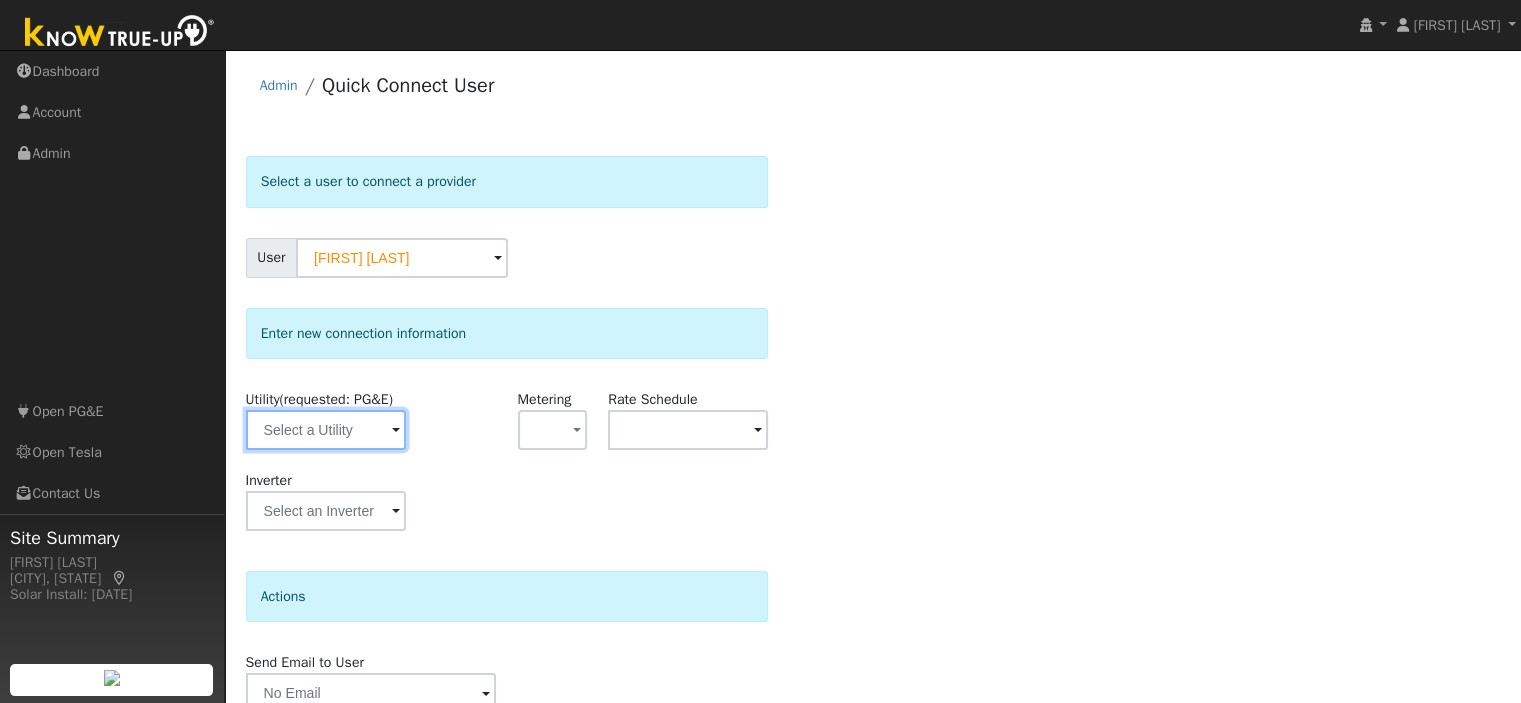 click at bounding box center (326, 430) 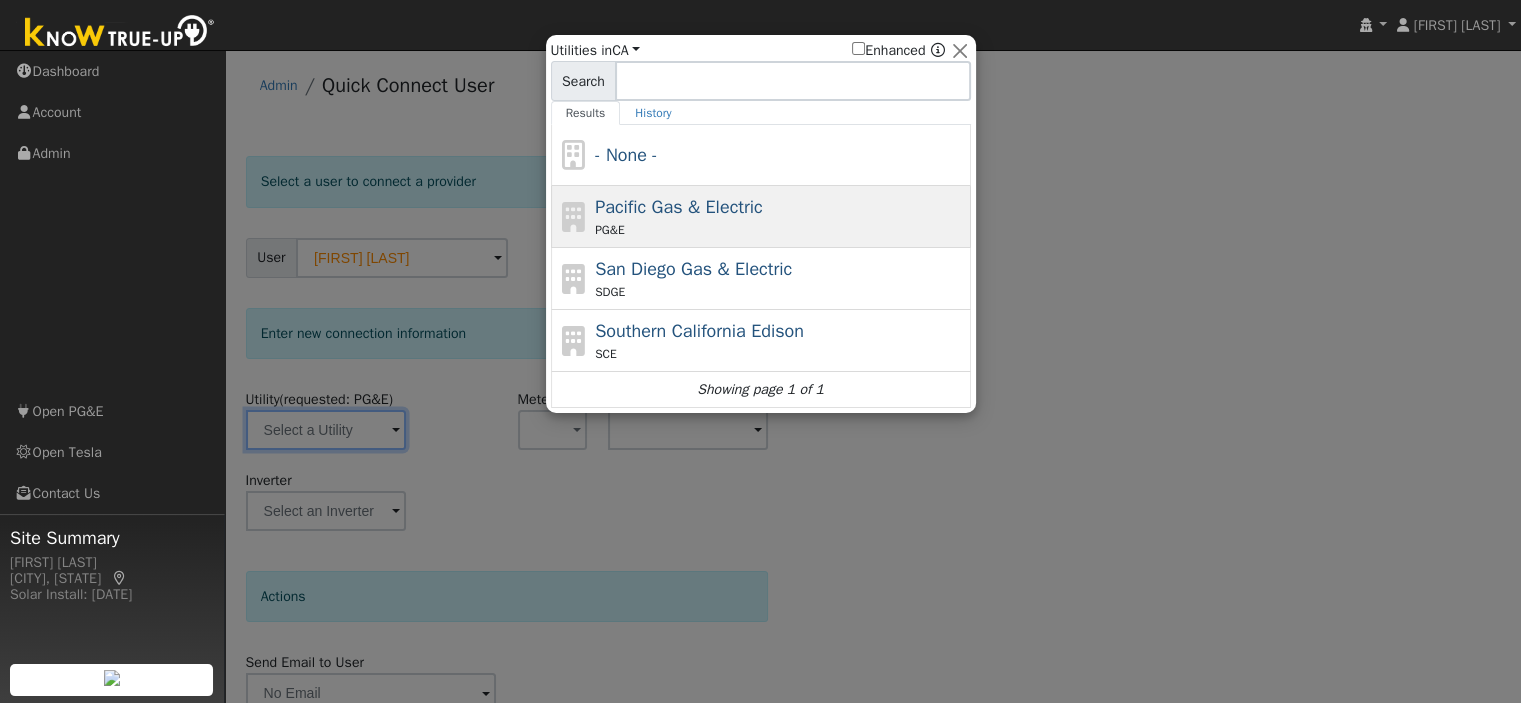 click on "Pacific Gas & Electric" at bounding box center [679, 207] 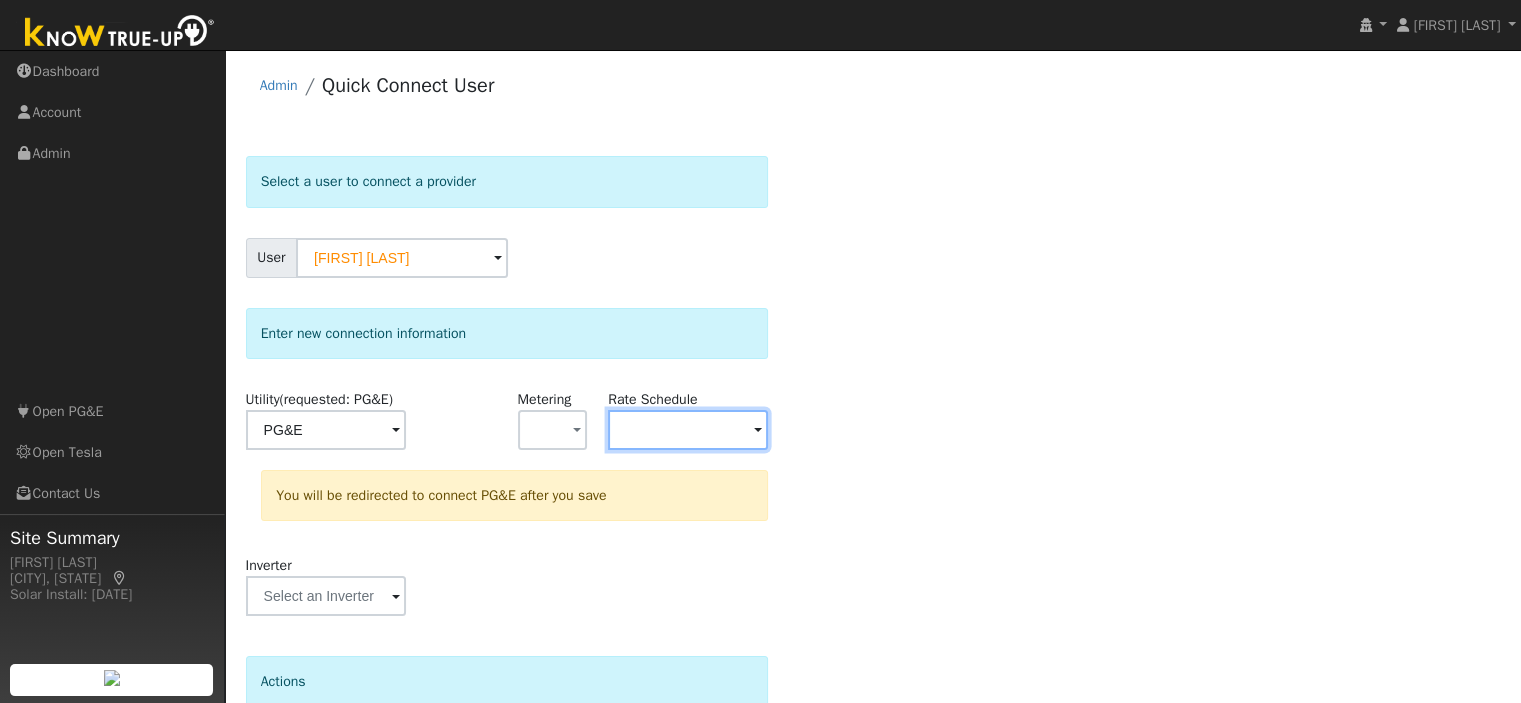click at bounding box center (326, 430) 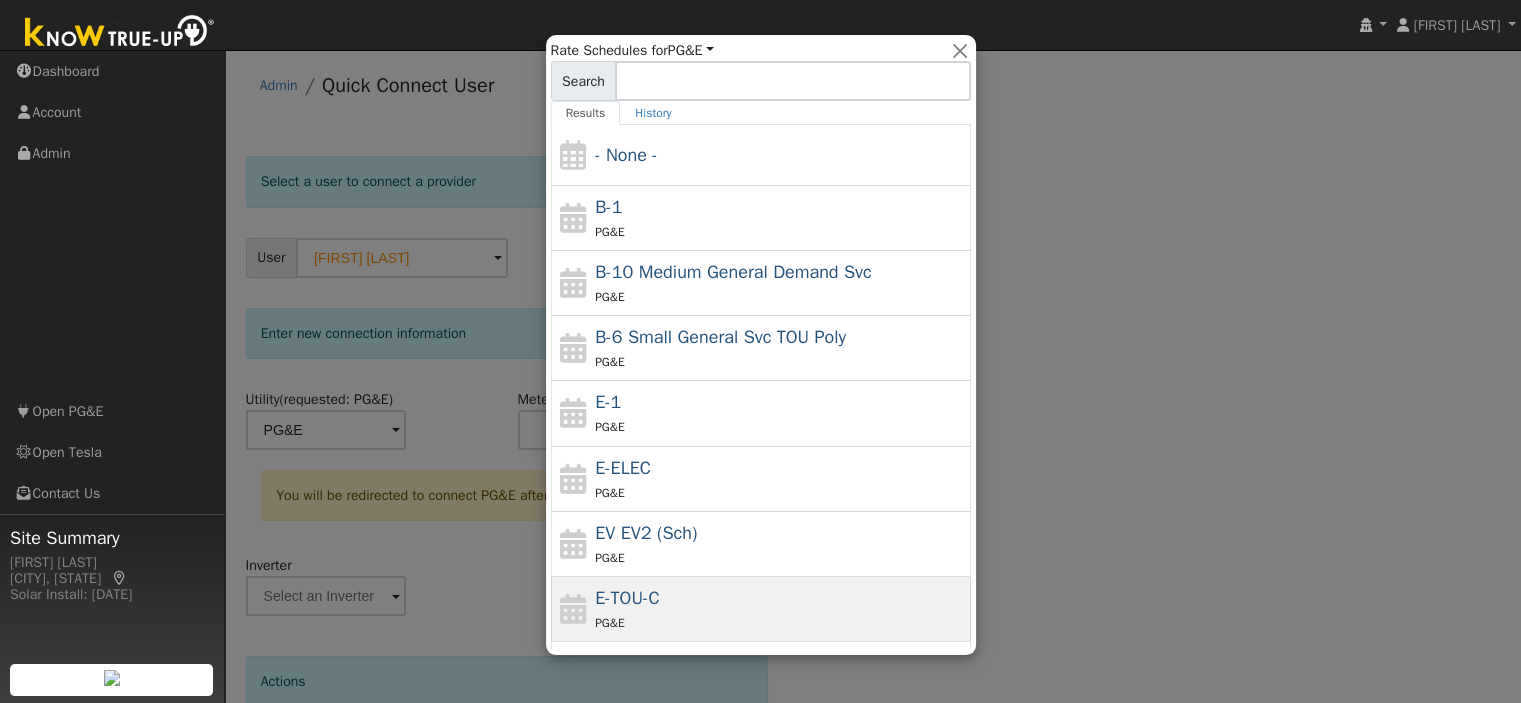 click on "E-TOU-C PG&E" at bounding box center (780, 609) 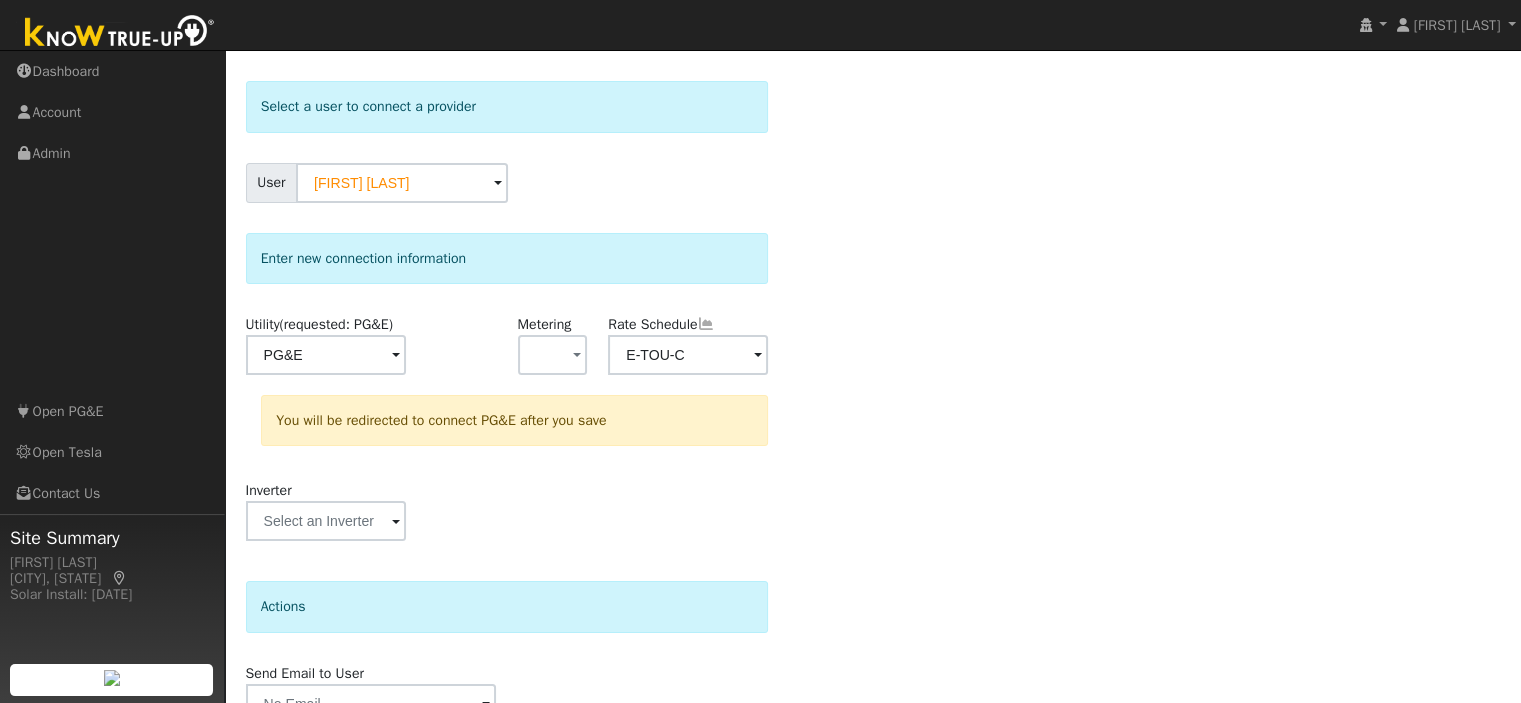 scroll, scrollTop: 177, scrollLeft: 0, axis: vertical 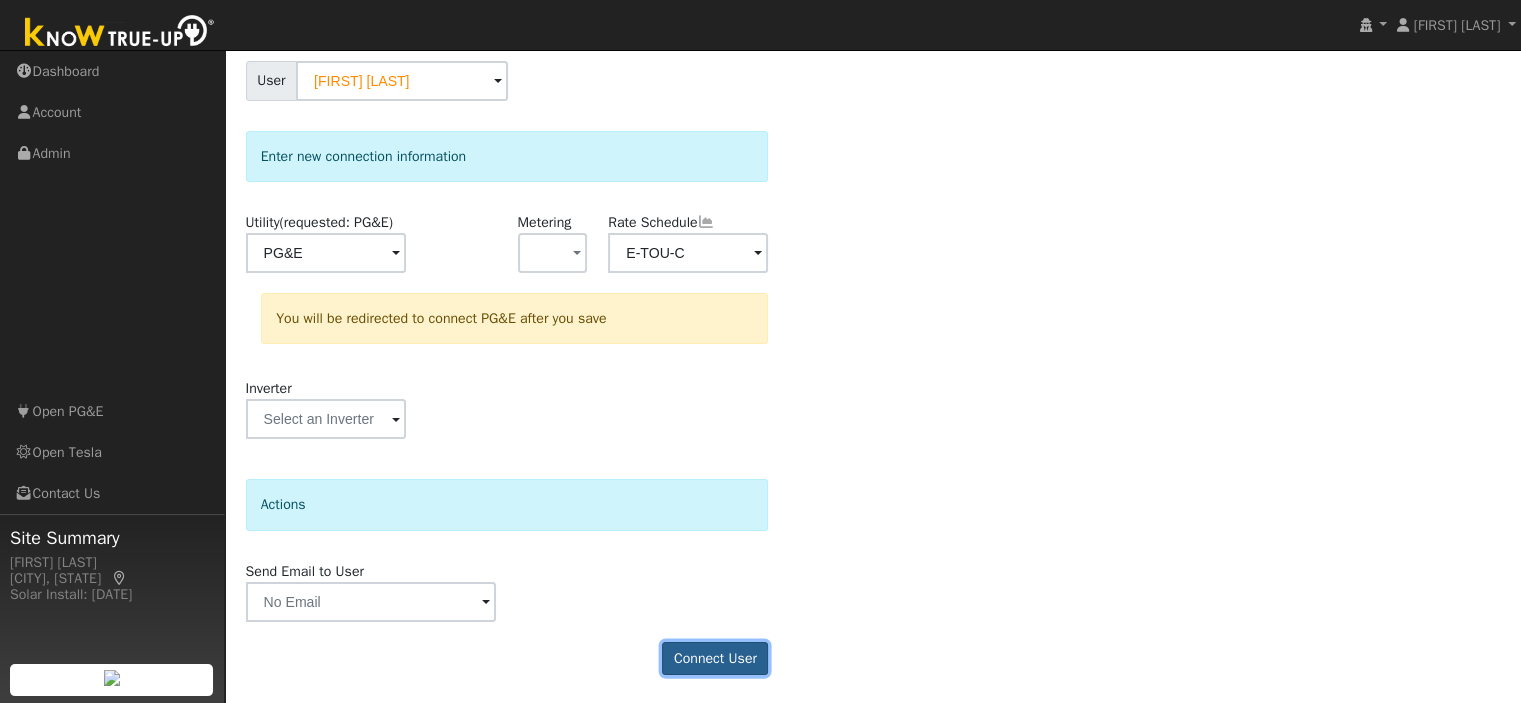 click on "Connect User" at bounding box center (715, 659) 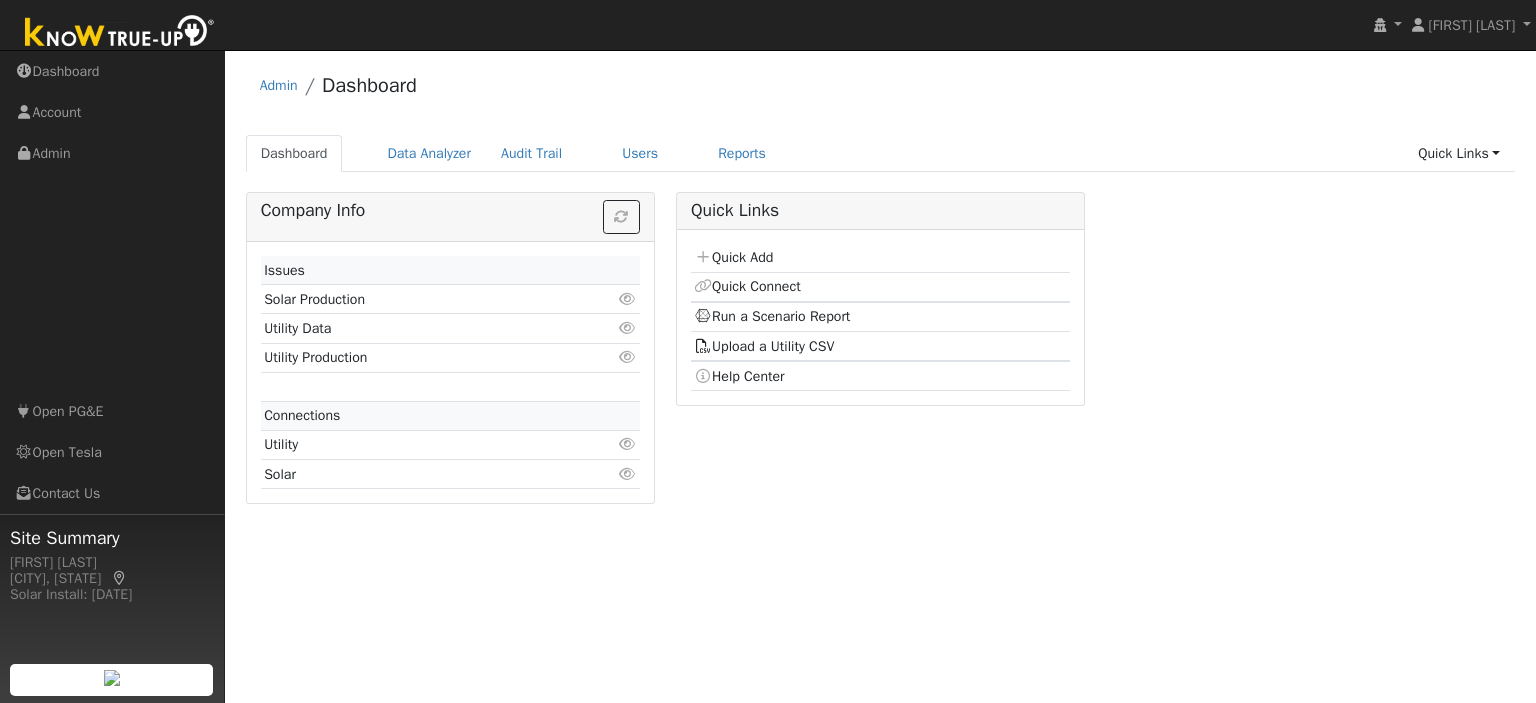 scroll, scrollTop: 0, scrollLeft: 0, axis: both 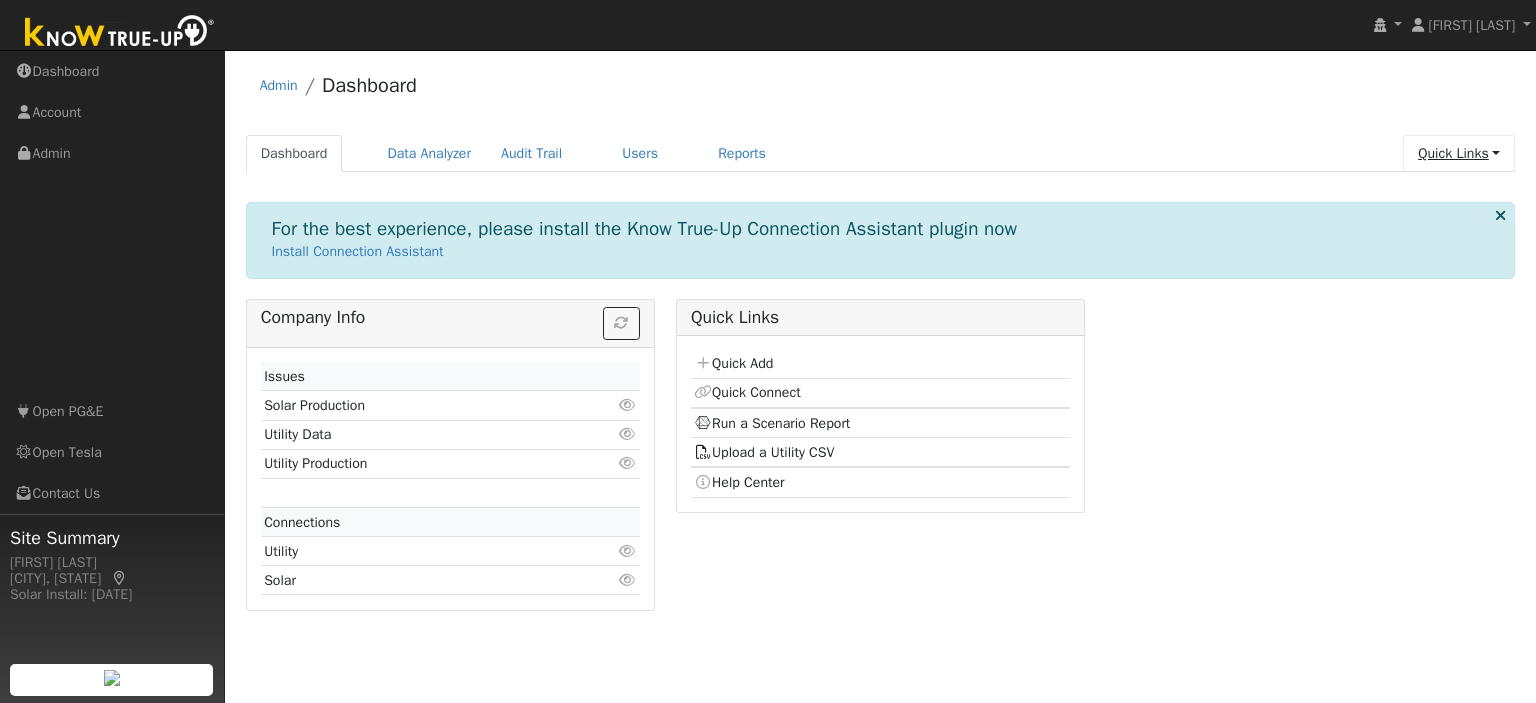 click on "Quick Links" at bounding box center (1459, 153) 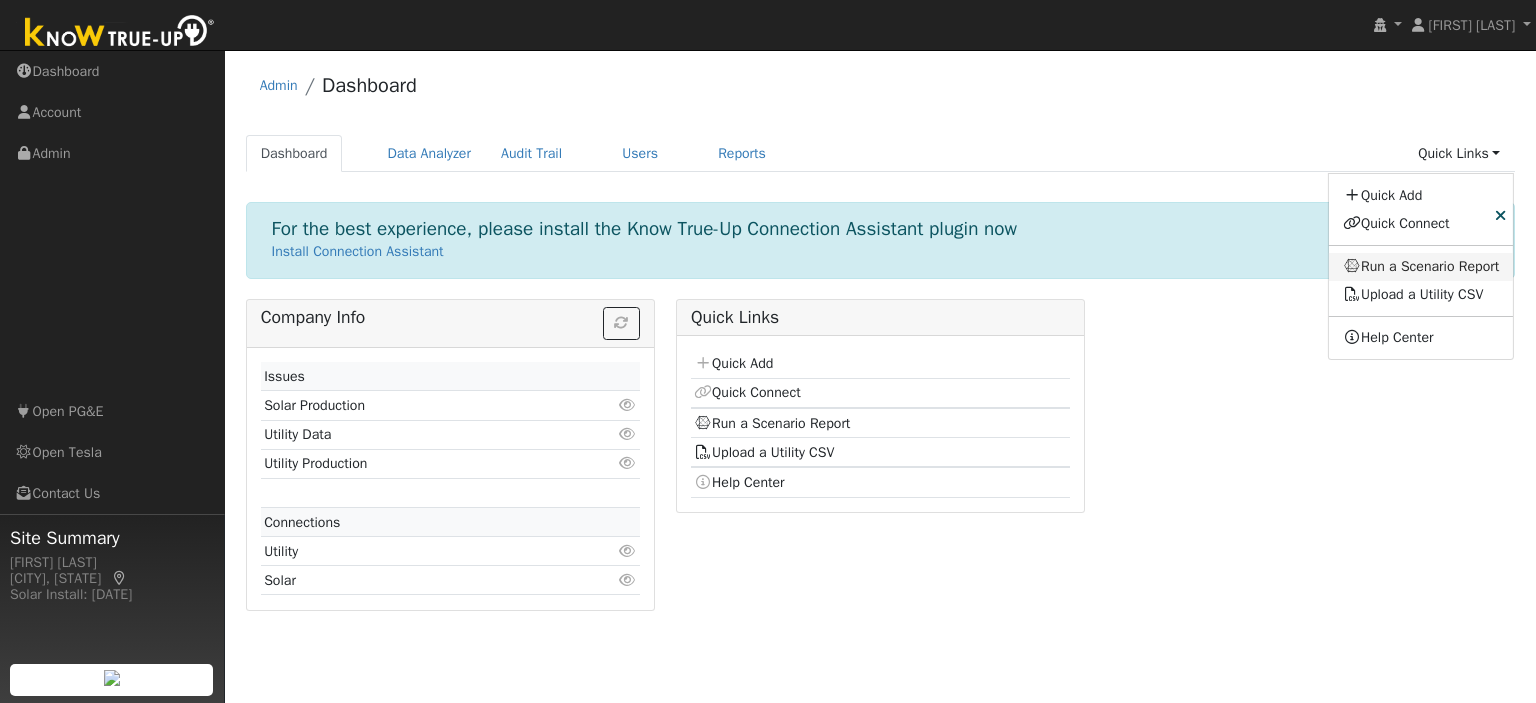 click on "Run a Scenario Report" at bounding box center [1421, 267] 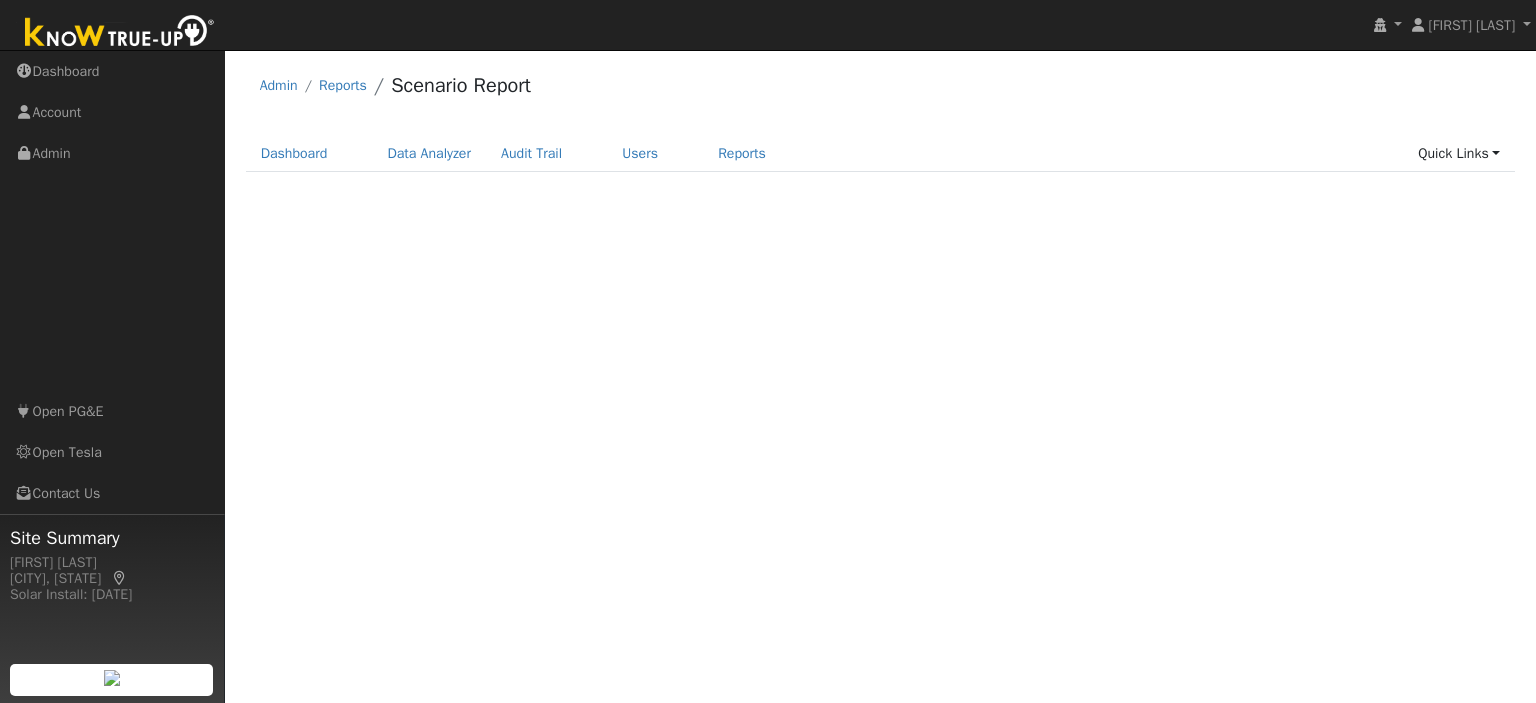 scroll, scrollTop: 0, scrollLeft: 0, axis: both 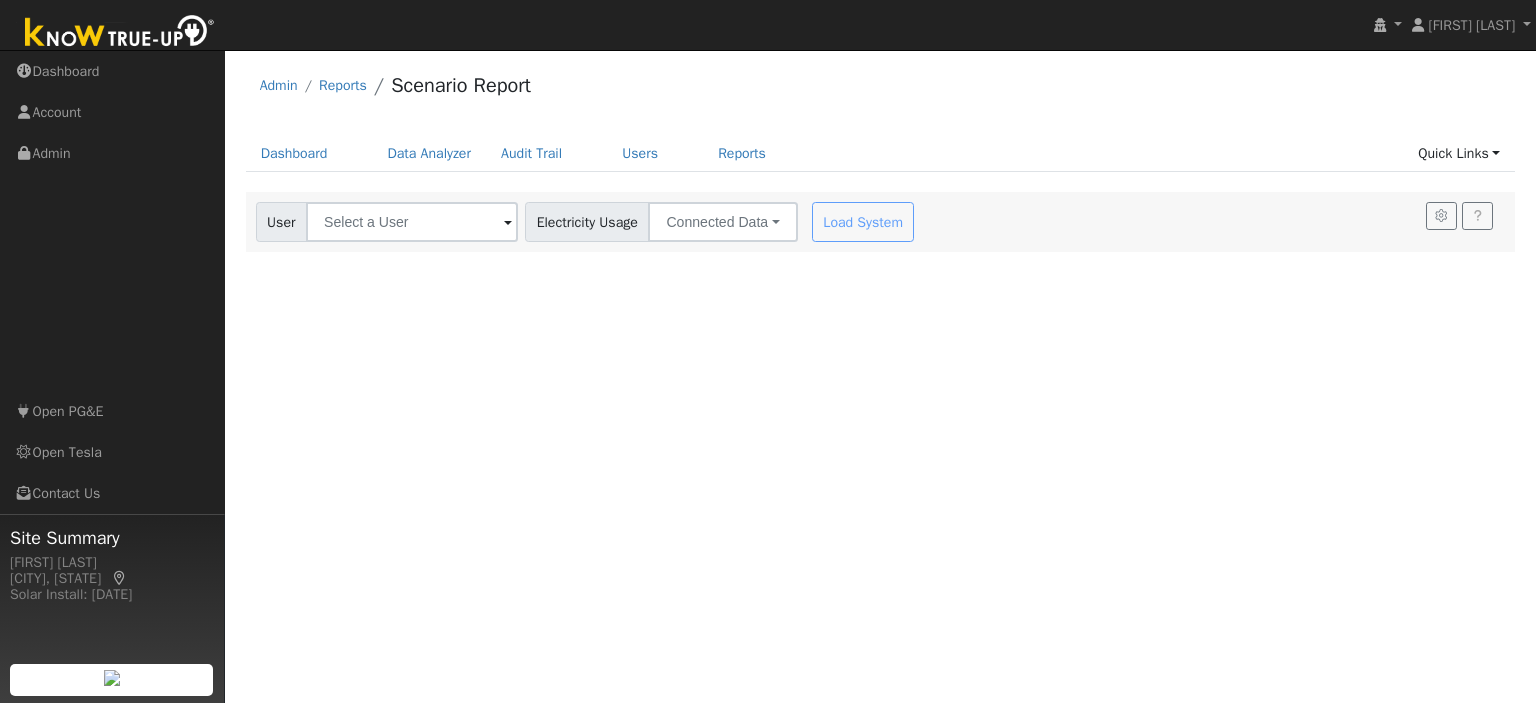 click at bounding box center [508, 223] 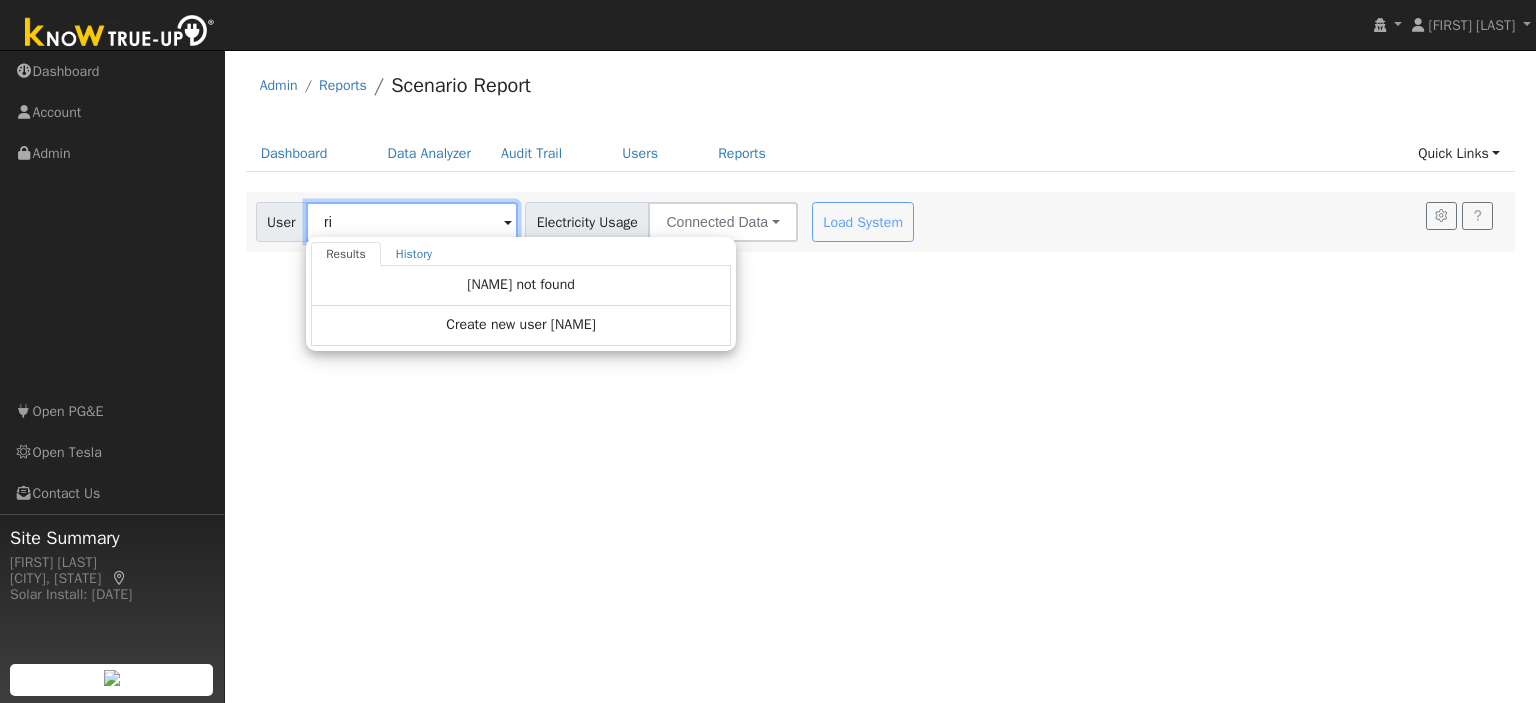 type on "r" 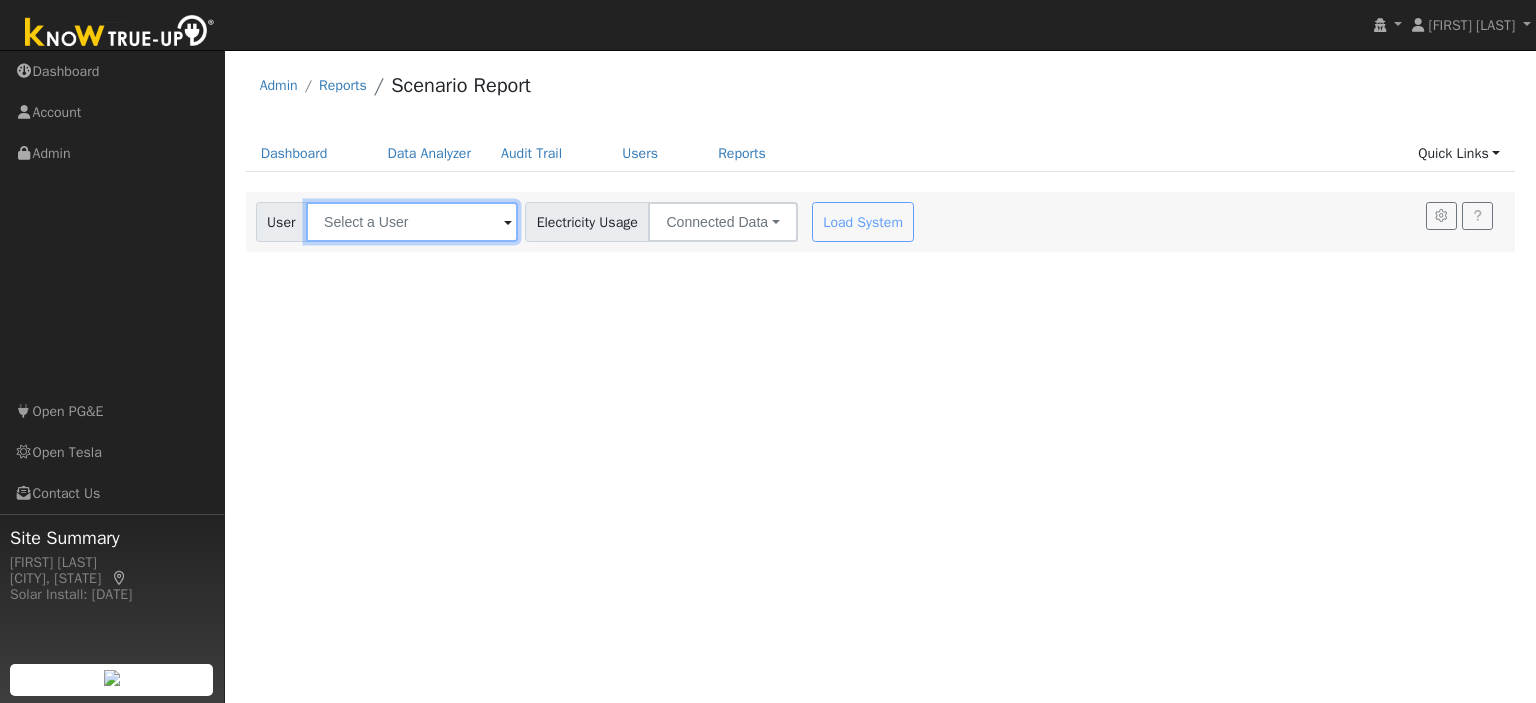 click at bounding box center (412, 222) 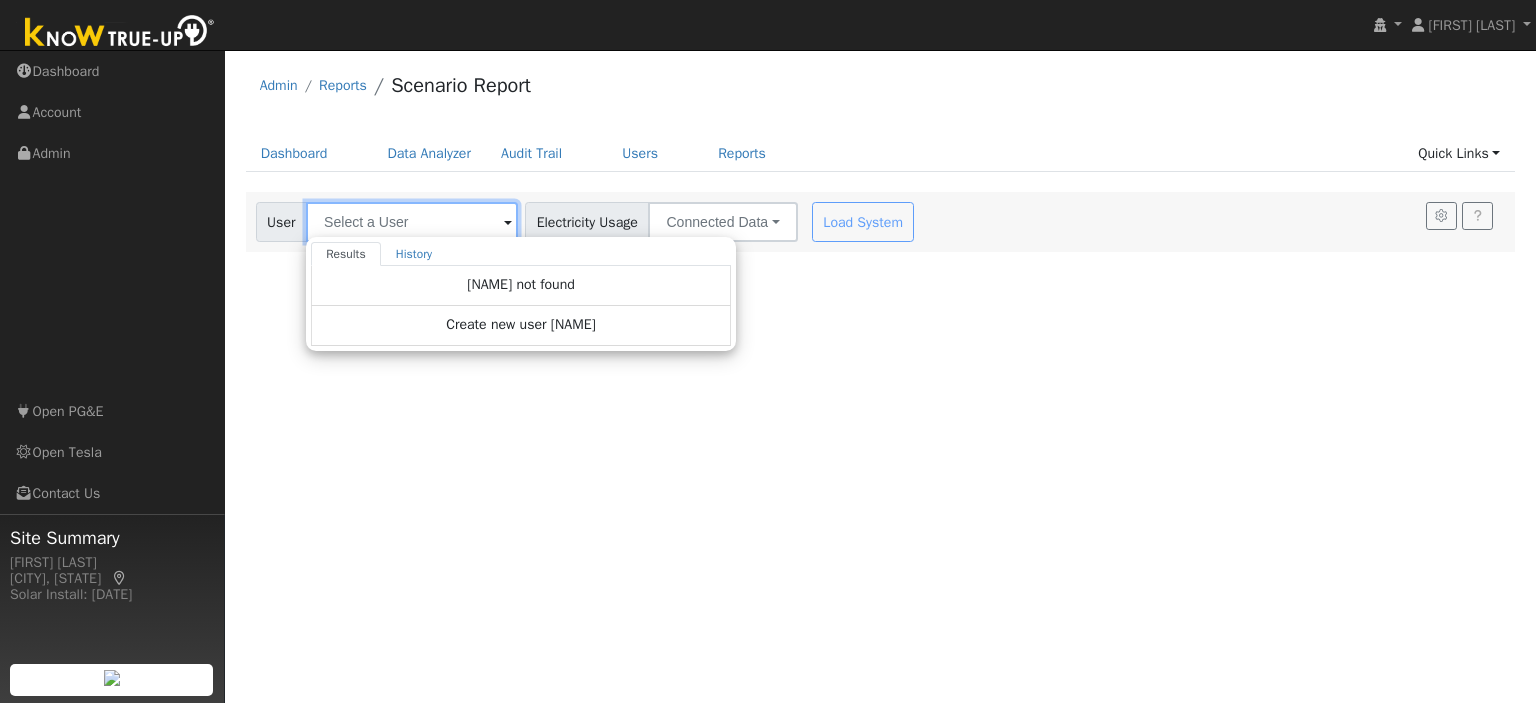 type on "r" 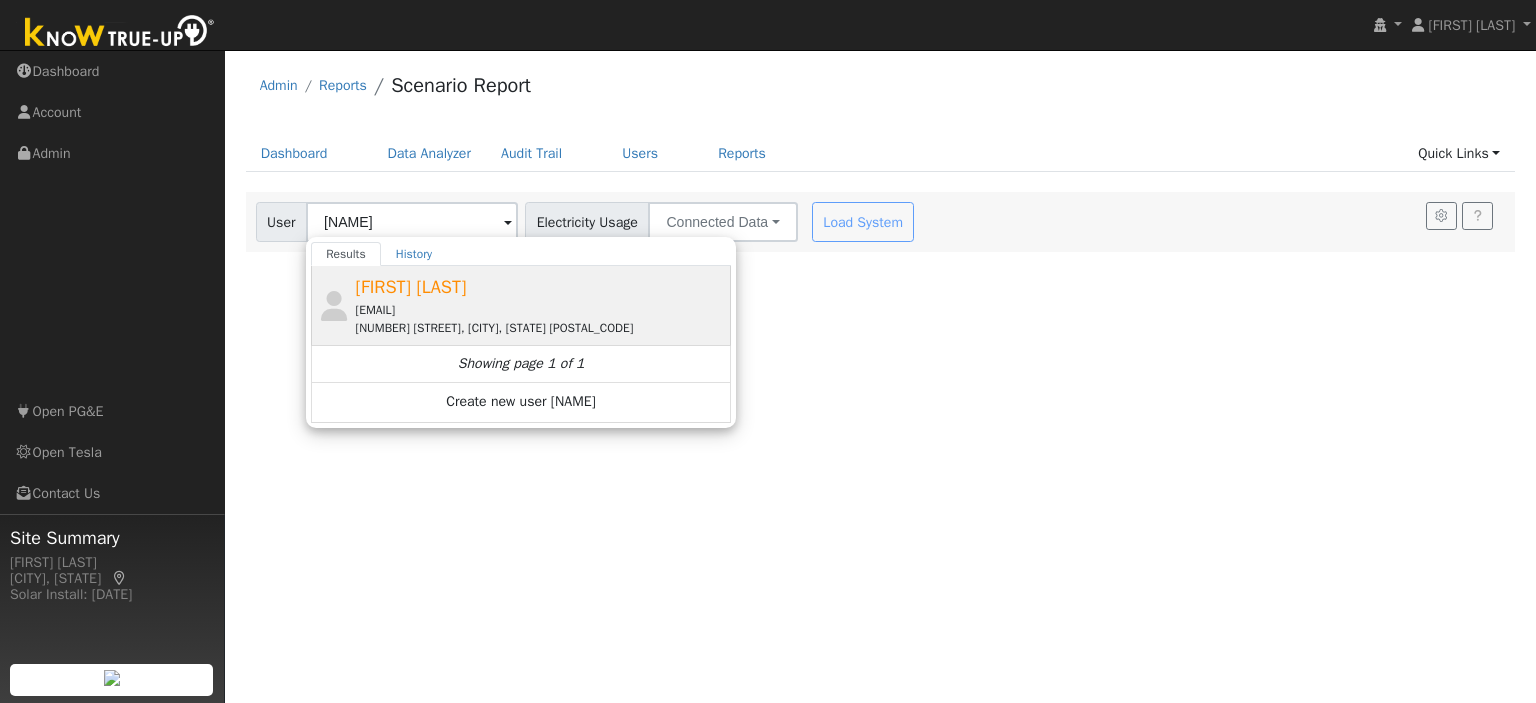 click on "[FIRST] [LAST]" at bounding box center (411, 287) 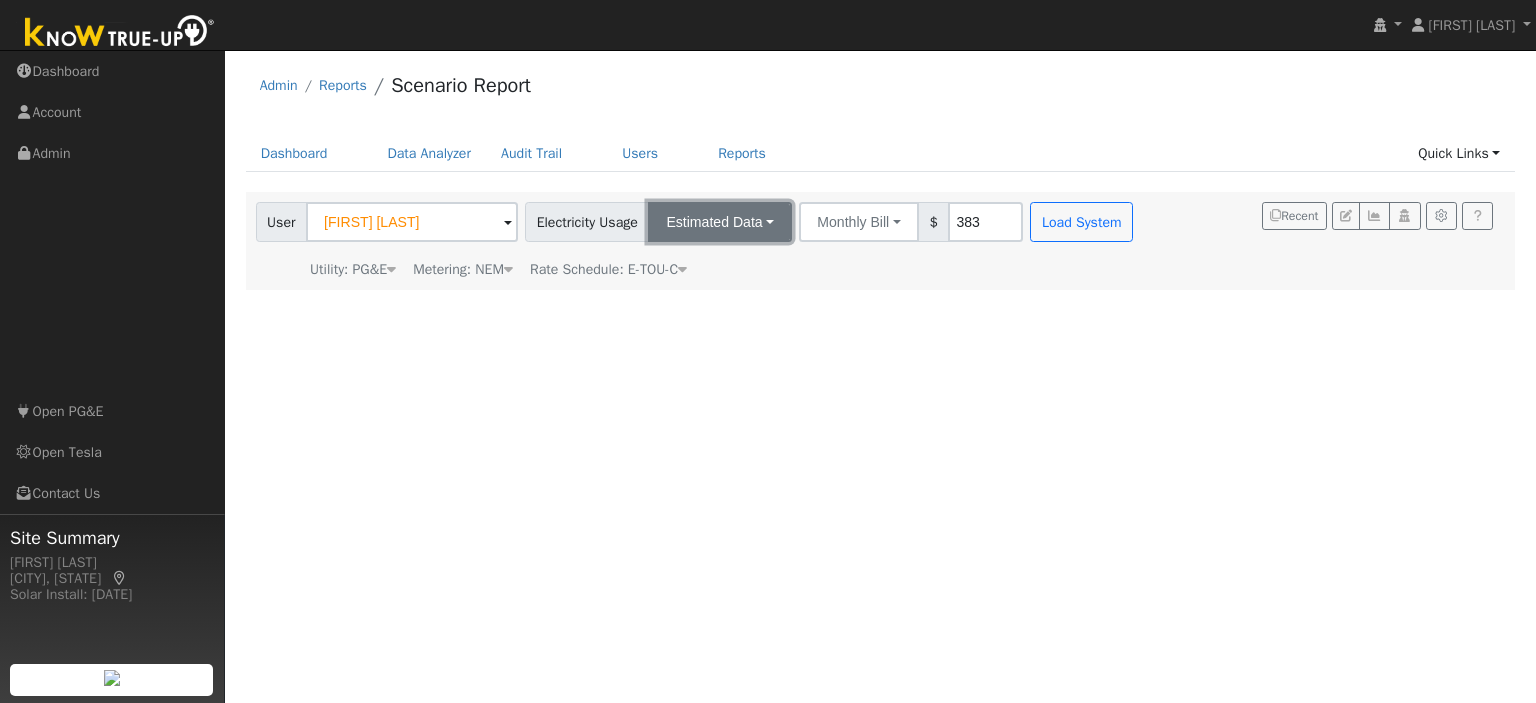 click on "Estimated Data" at bounding box center [720, 222] 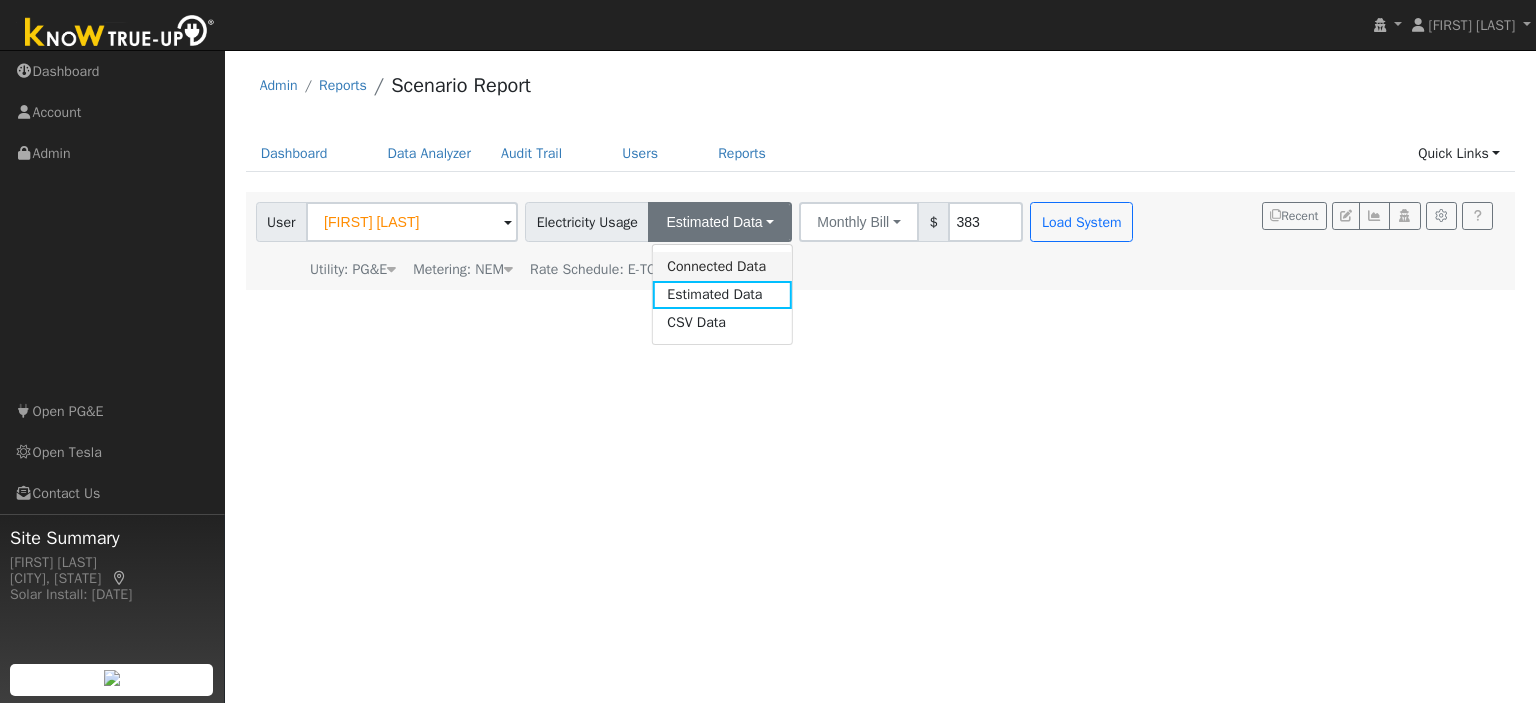 click on "Connected Data" at bounding box center (722, 266) 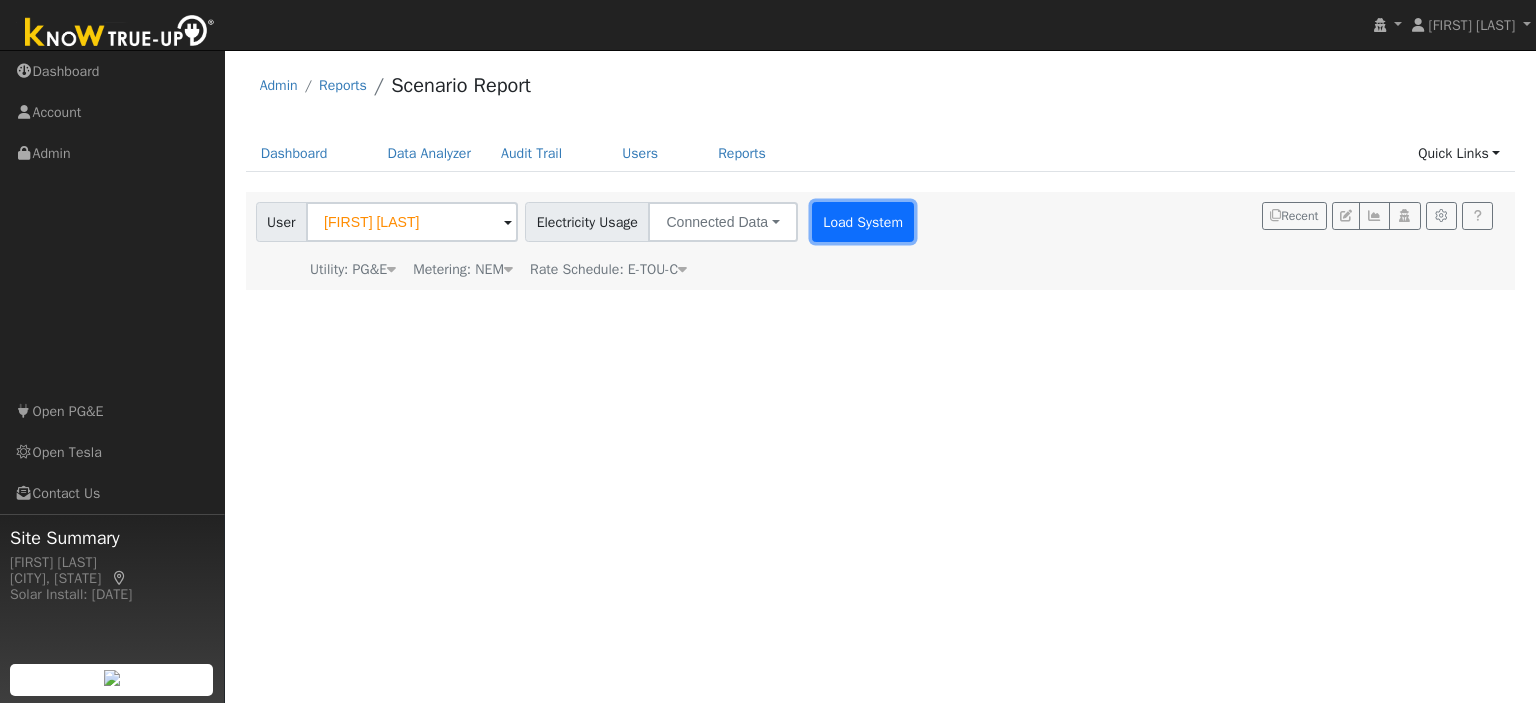 click on "Load System" at bounding box center [863, 222] 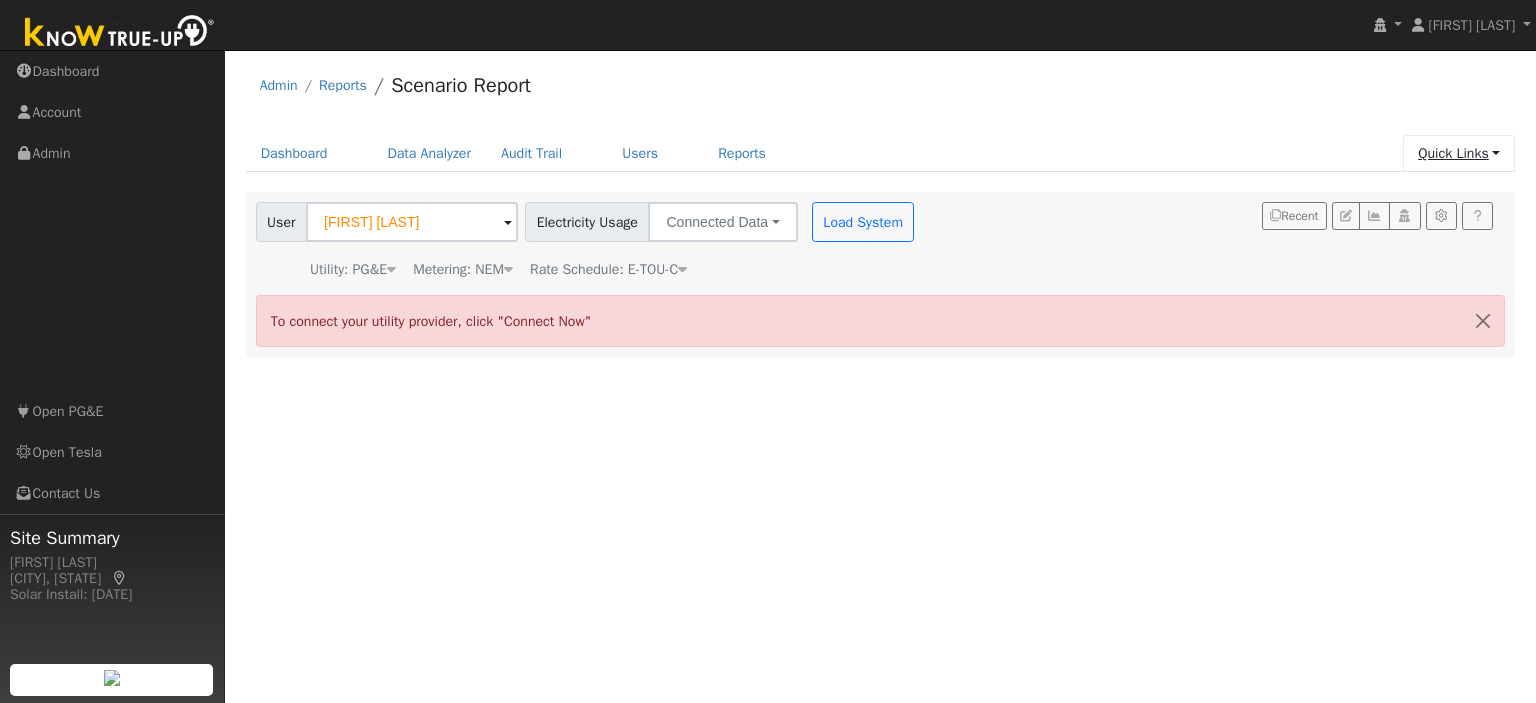 click on "Quick Links" at bounding box center (1459, 153) 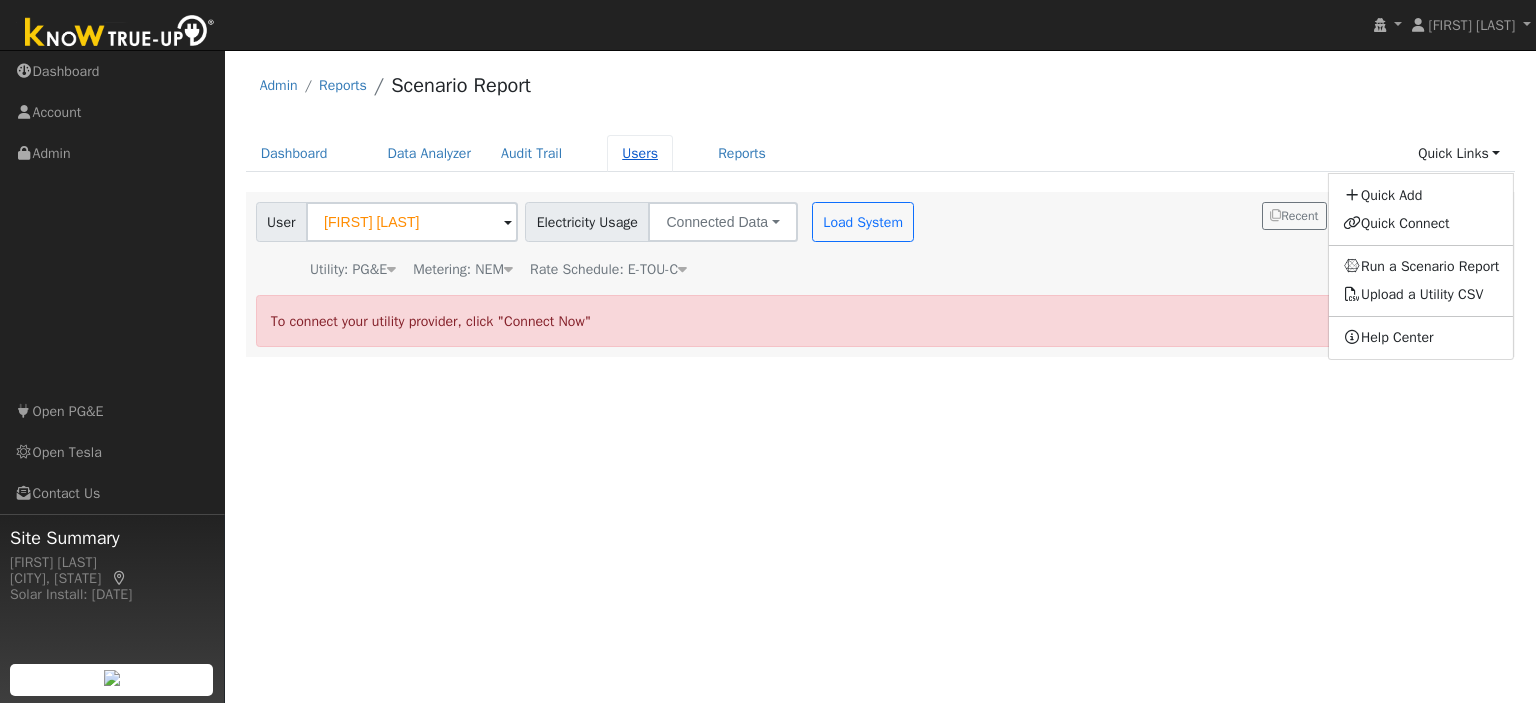 click on "Users" at bounding box center (640, 153) 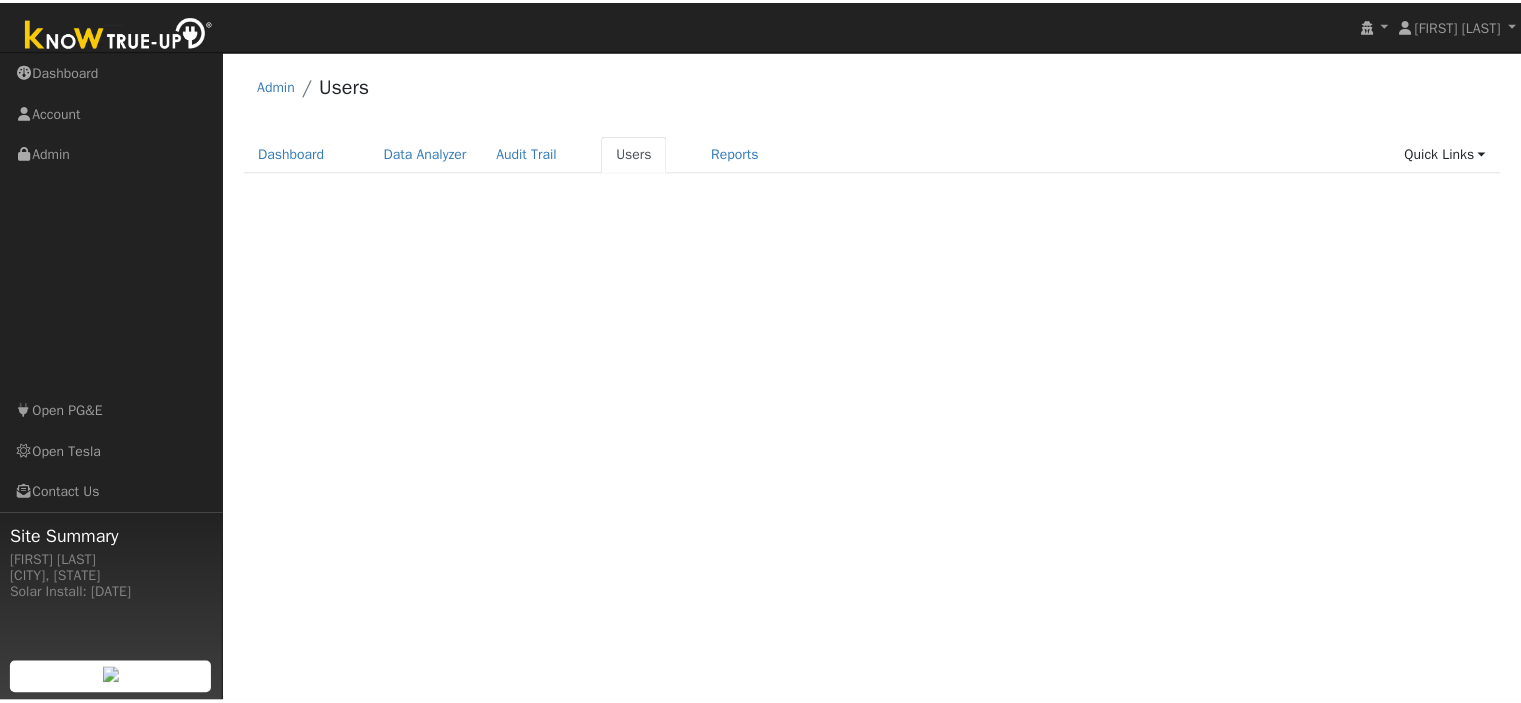 scroll, scrollTop: 0, scrollLeft: 0, axis: both 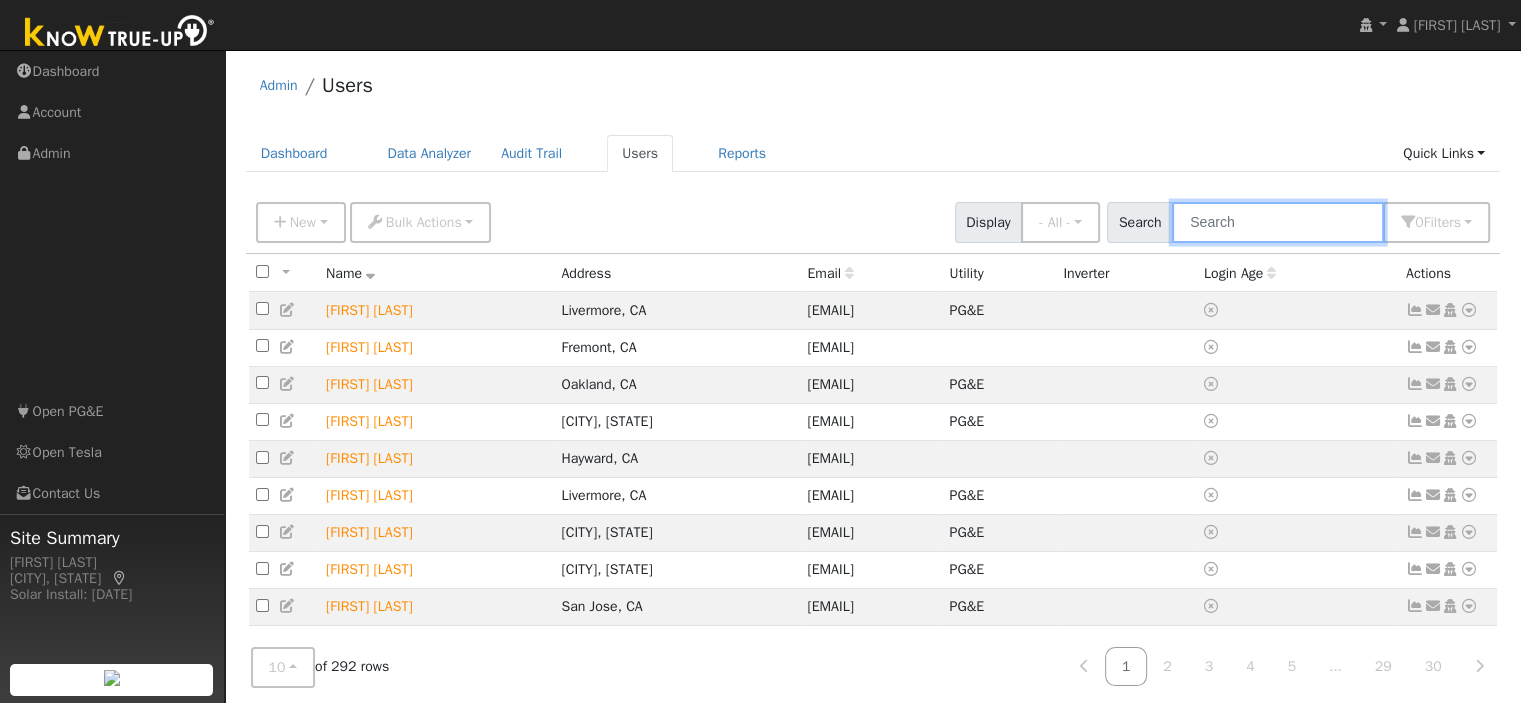 click at bounding box center (1278, 222) 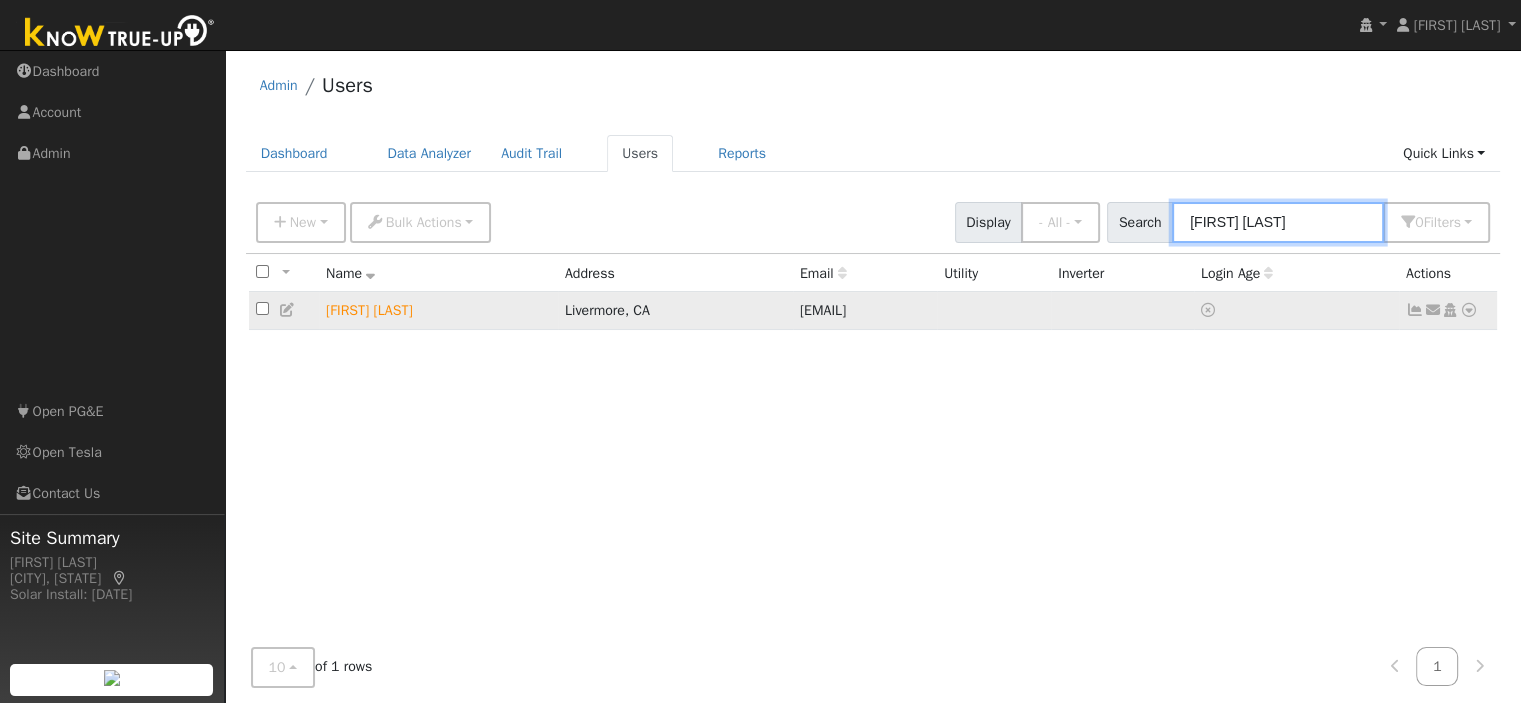 type on "rick paa" 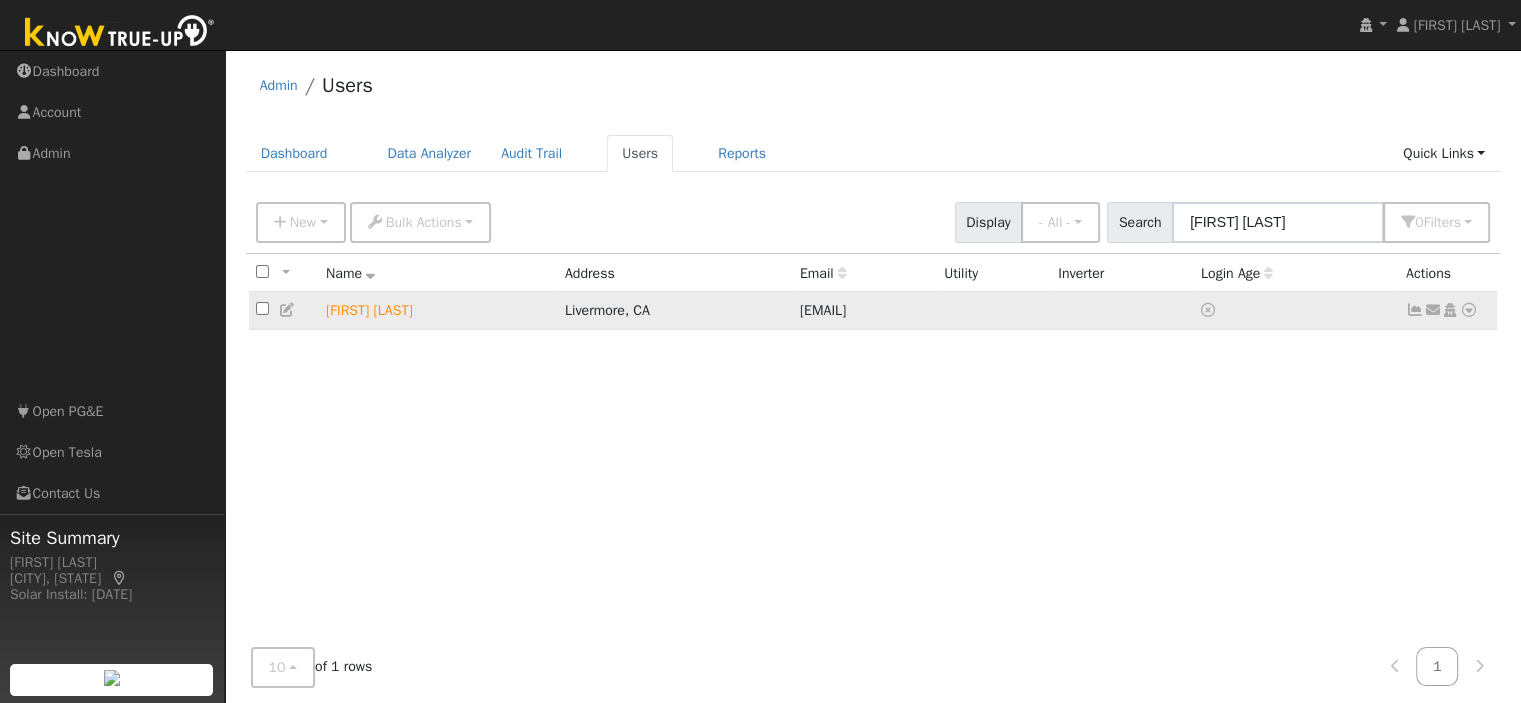 click at bounding box center [1415, 310] 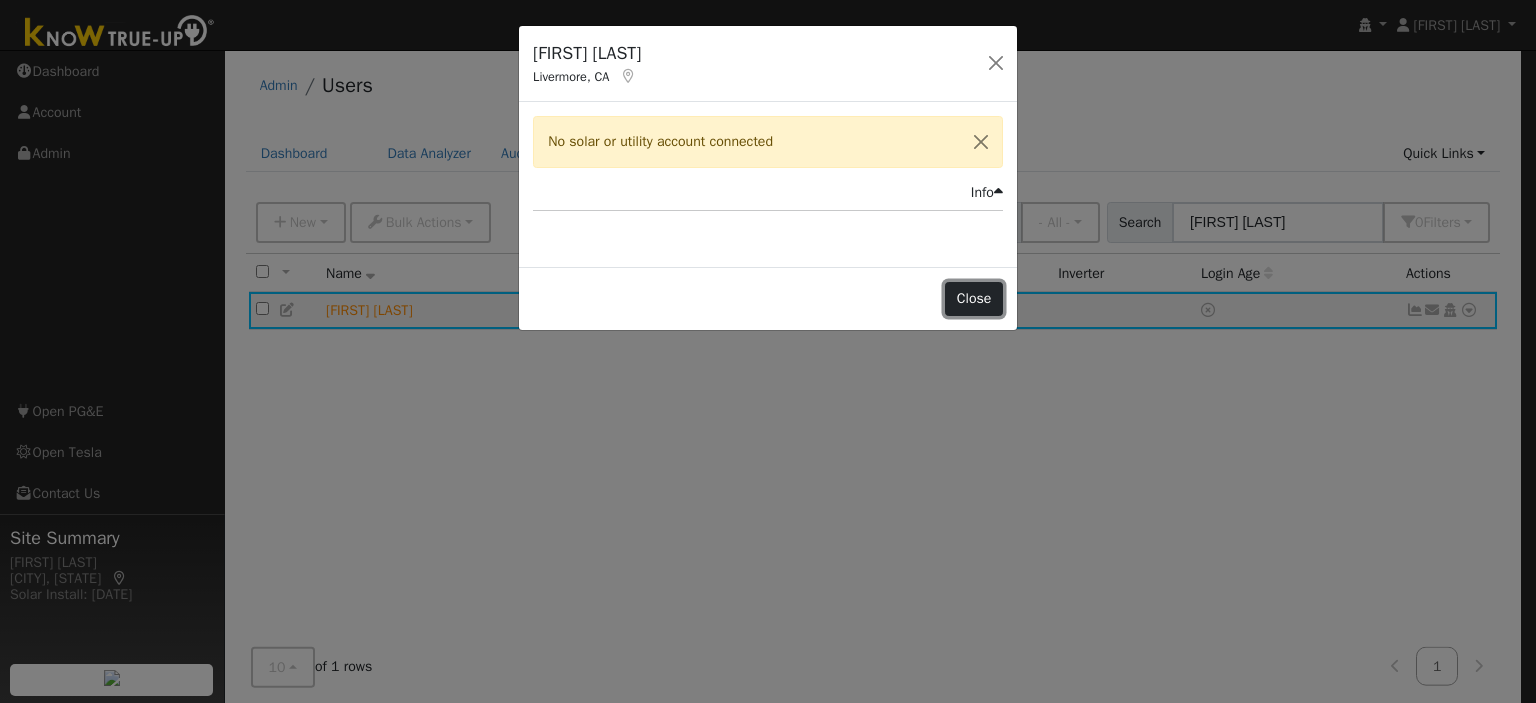 click on "Close" at bounding box center (974, 299) 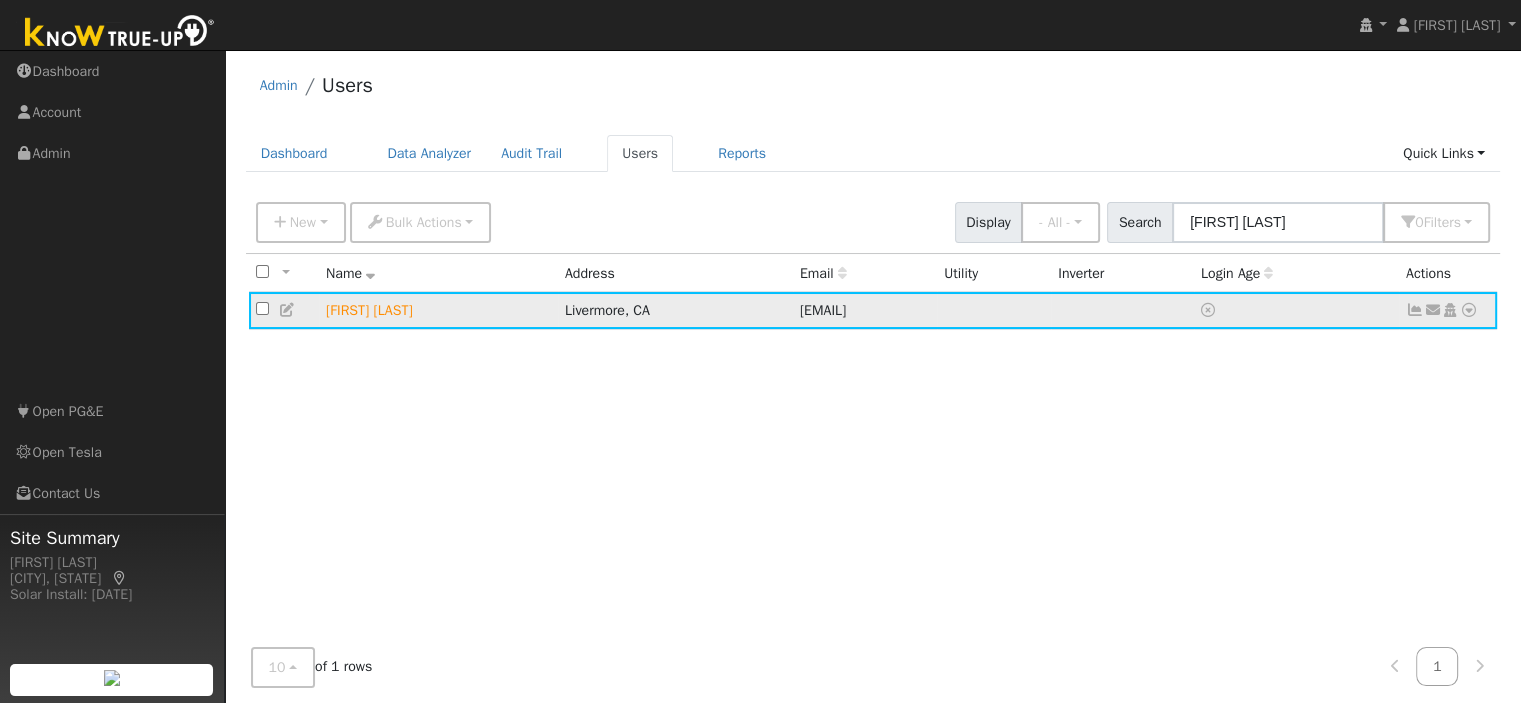 click at bounding box center [1469, 310] 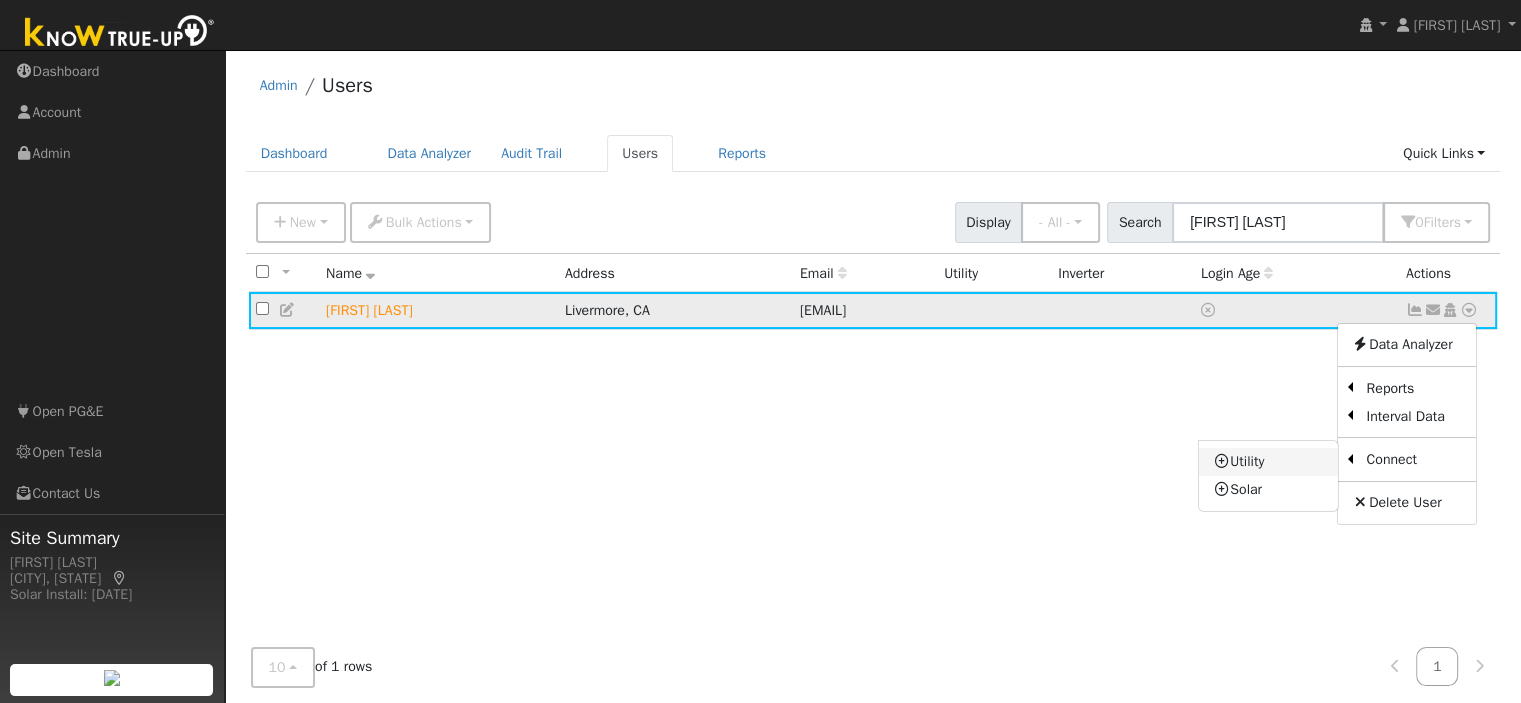 click on "Utility" at bounding box center [1268, 462] 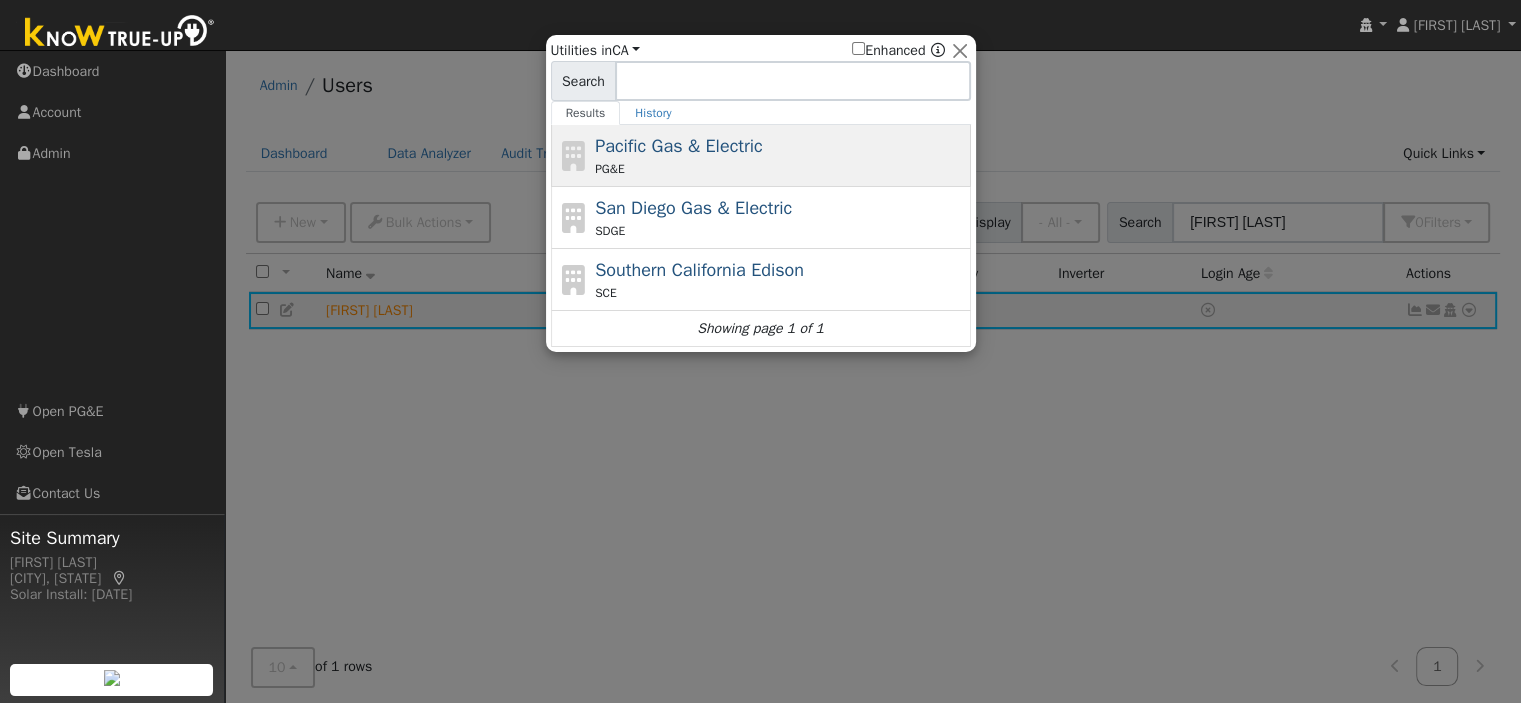 click on "PG&E" at bounding box center (780, 169) 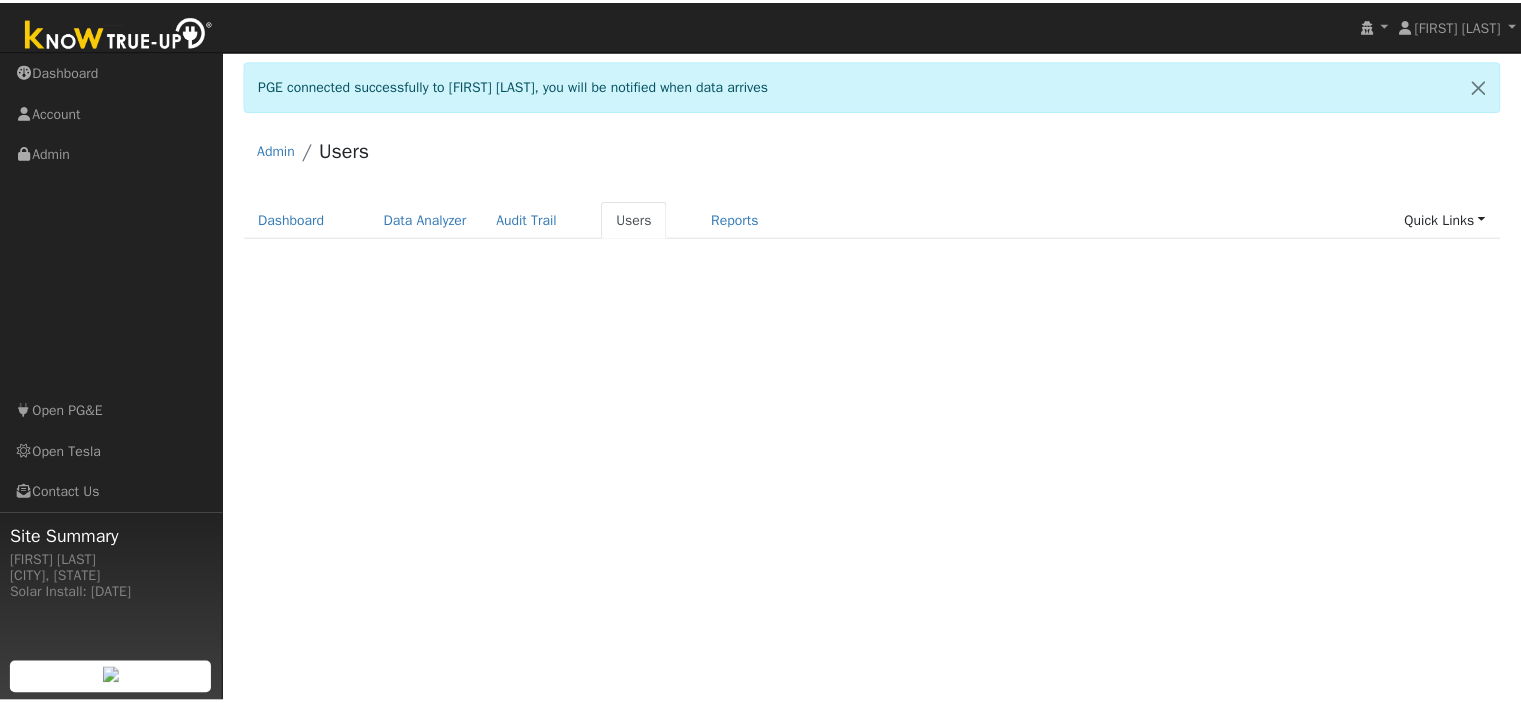 scroll, scrollTop: 0, scrollLeft: 0, axis: both 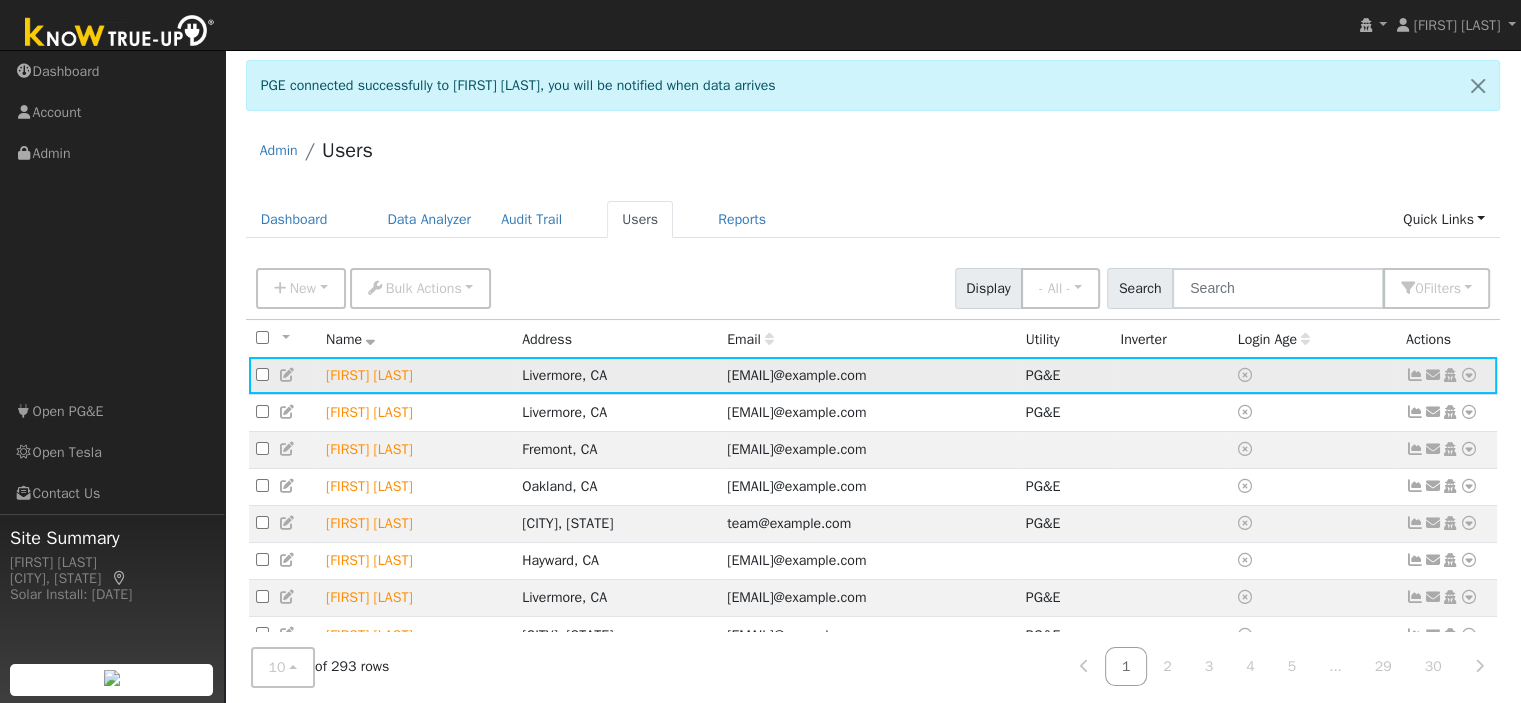 click at bounding box center [1469, 375] 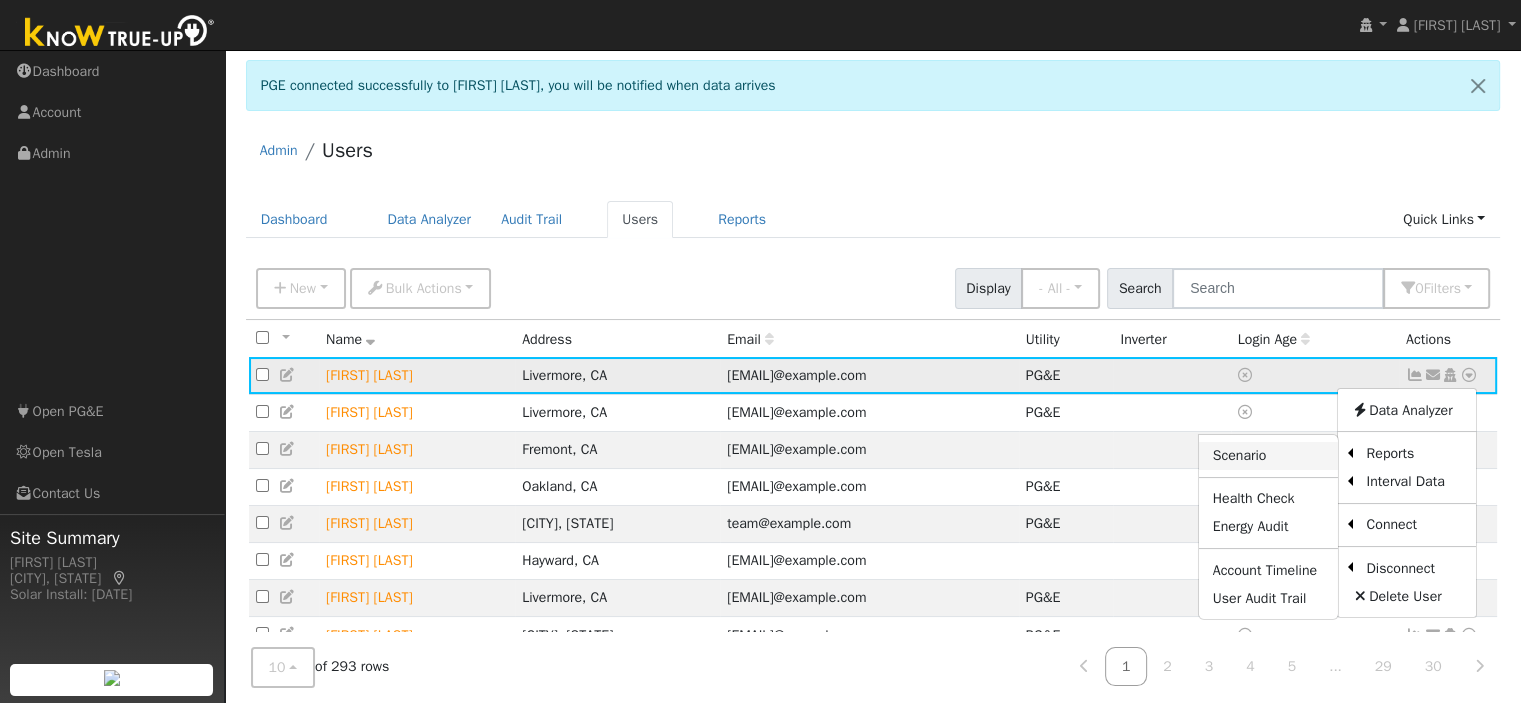 click on "Scenario" at bounding box center [1268, 456] 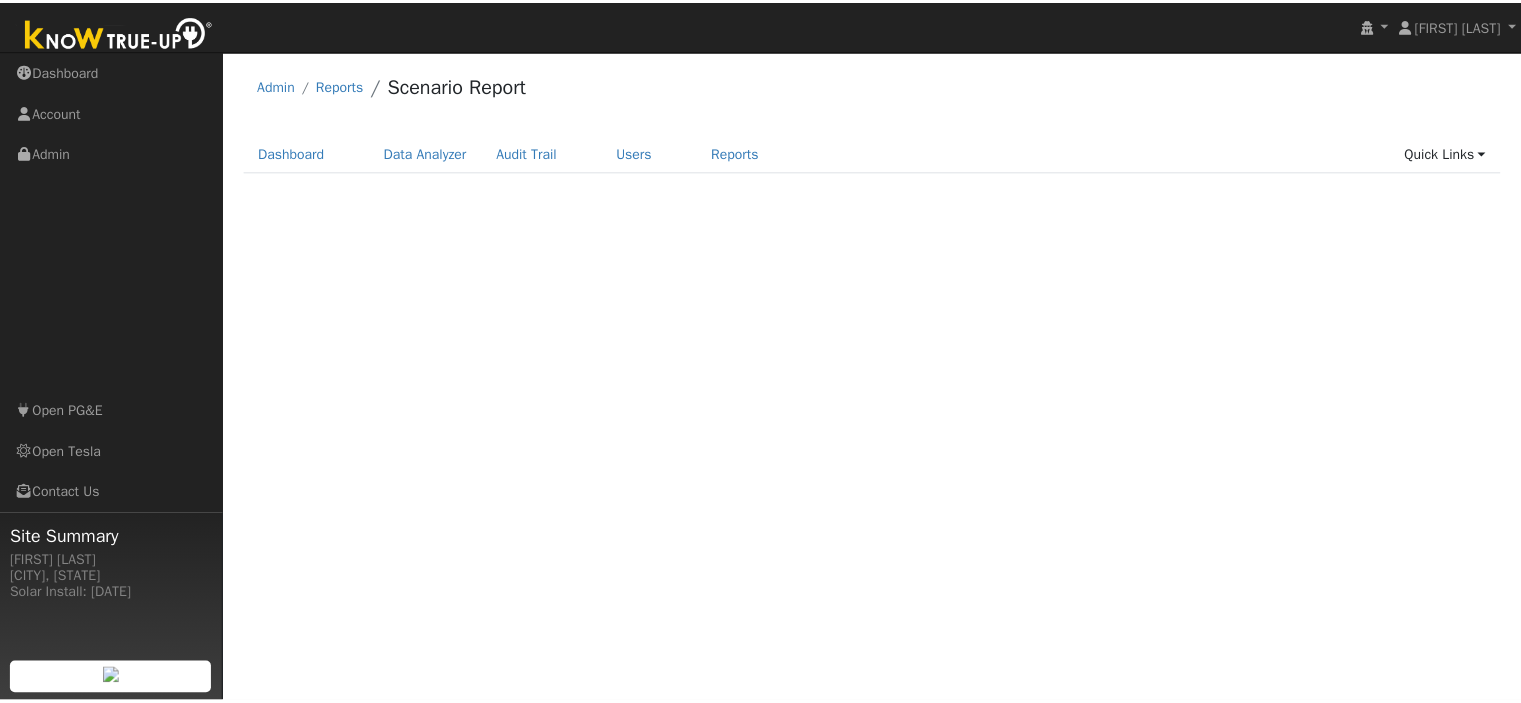 scroll, scrollTop: 0, scrollLeft: 0, axis: both 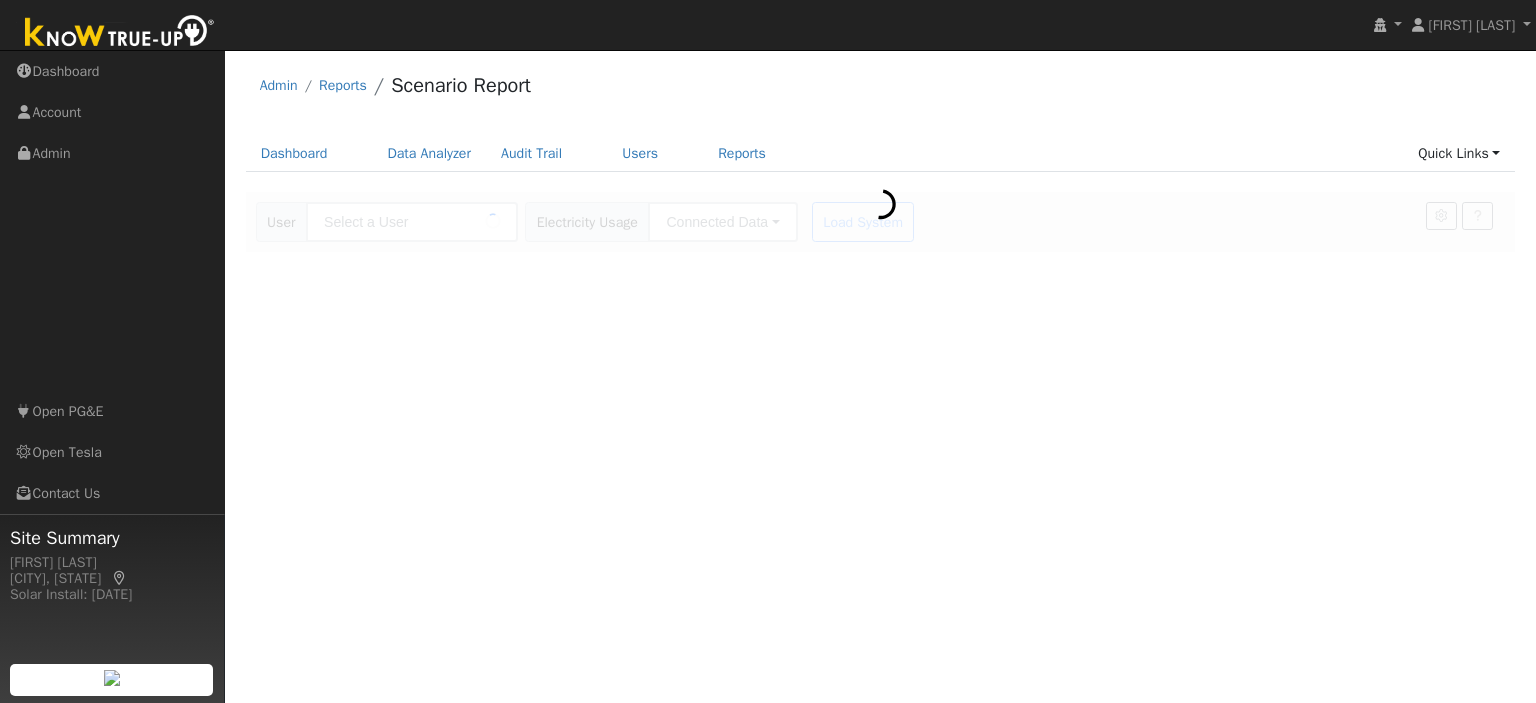 type on "[FIRST] [LAST]" 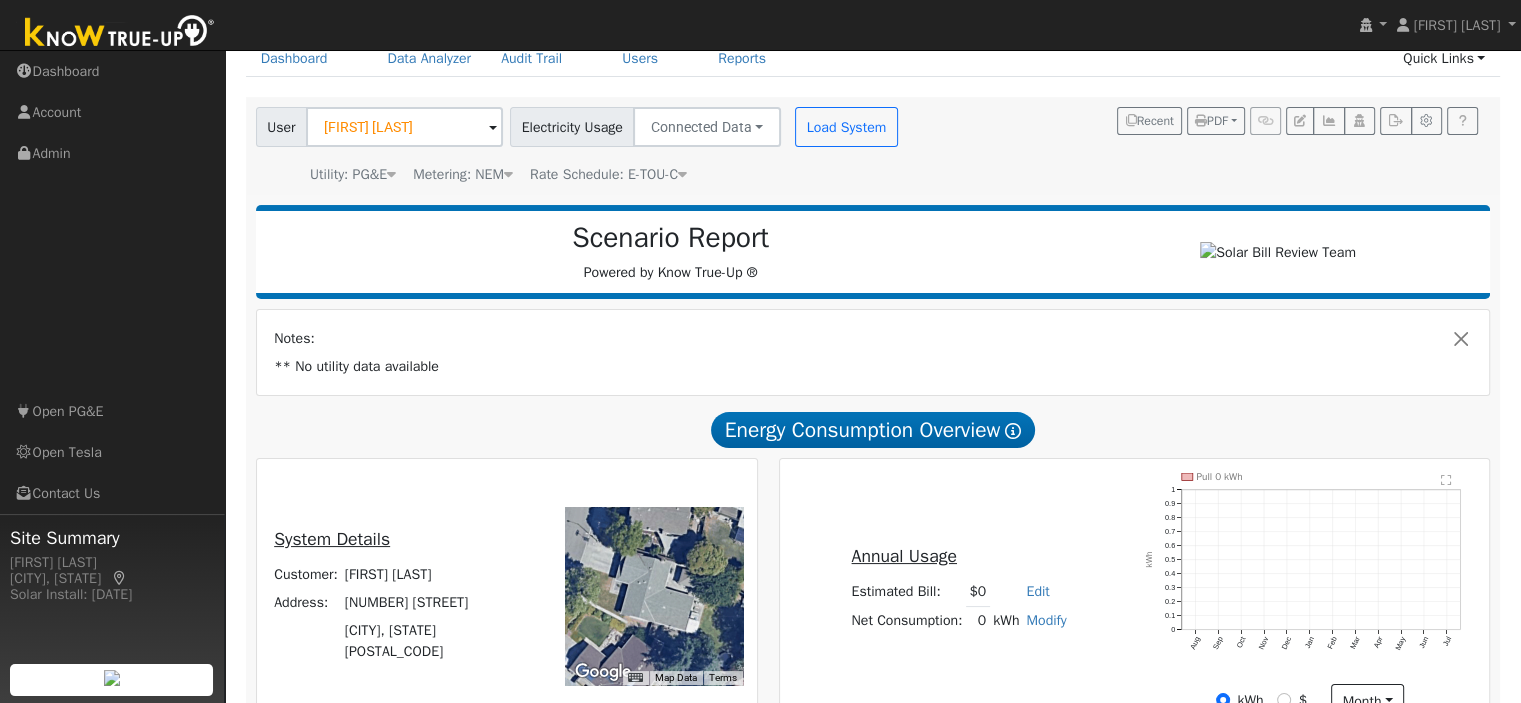scroll, scrollTop: 0, scrollLeft: 0, axis: both 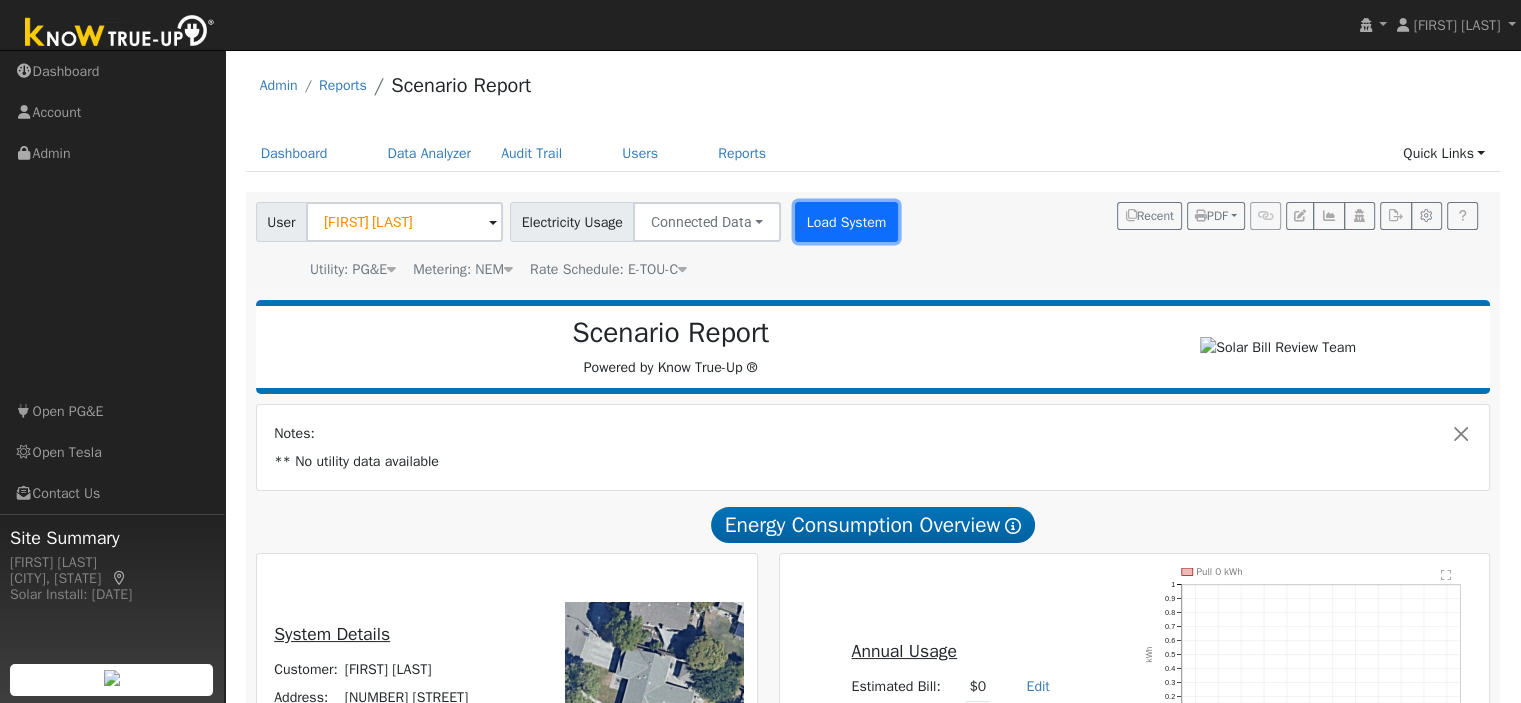 click on "Load System" at bounding box center [846, 222] 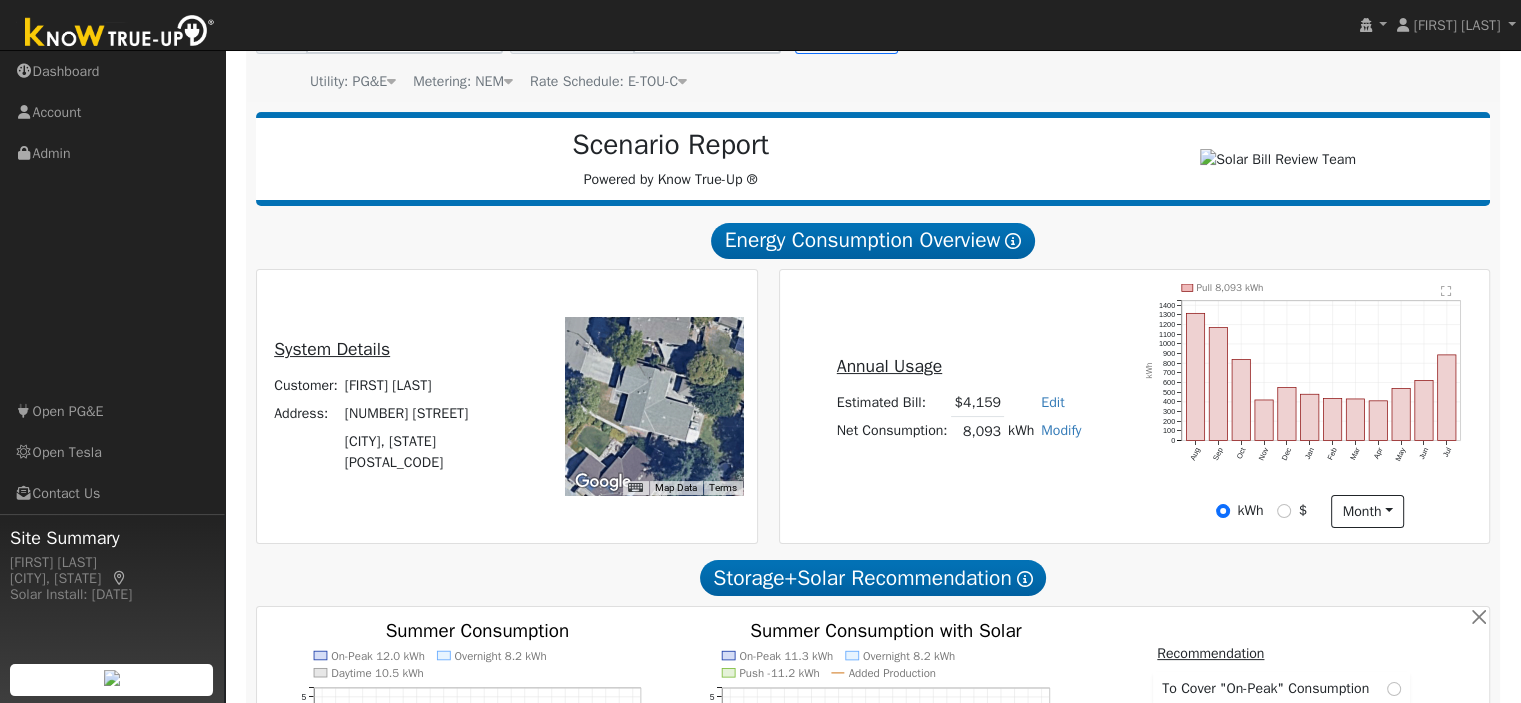 scroll, scrollTop: 200, scrollLeft: 0, axis: vertical 